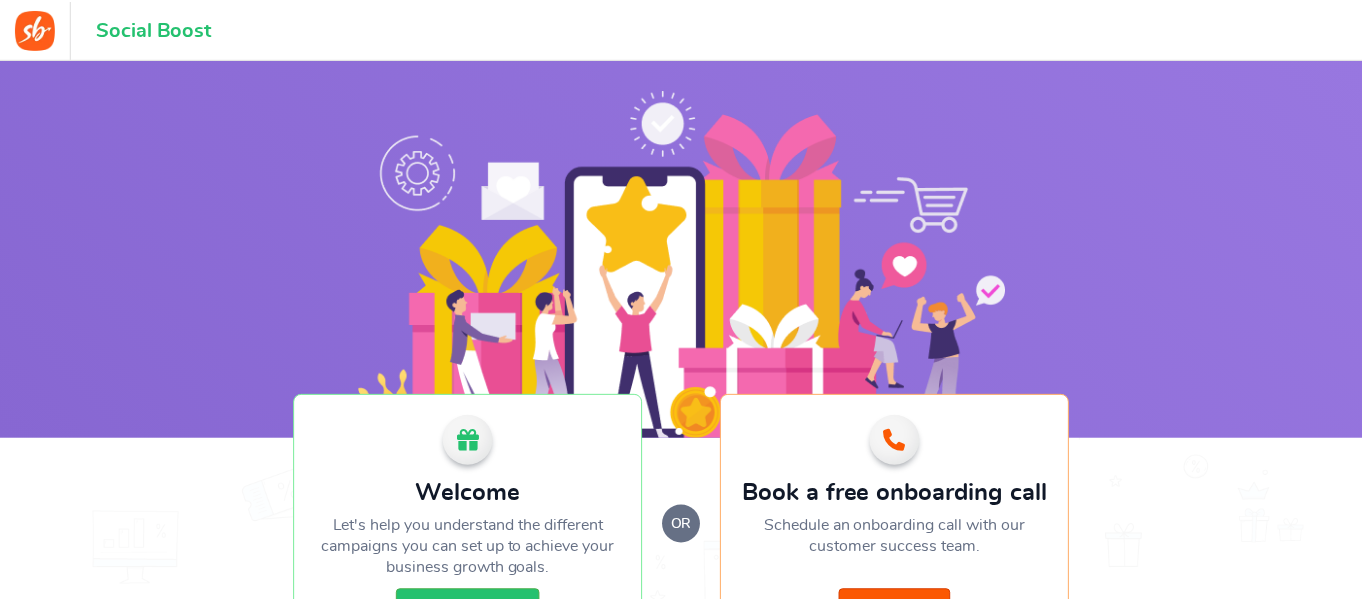 scroll, scrollTop: 0, scrollLeft: 0, axis: both 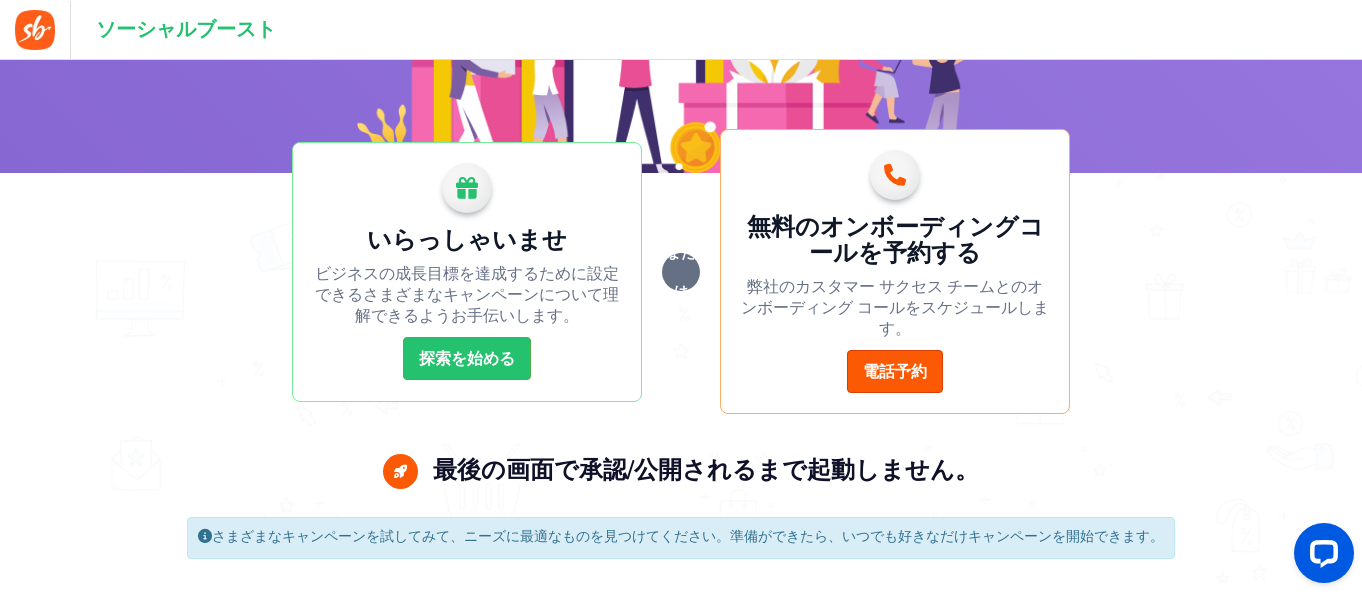 click on "いらっしゃいませ
ビジネスの成長目標を達成するために設定できるさまざまなキャンペーンについて理解できるようお手伝いします。
探索を始める
または
無料のオンボーディングコールを予約する
弊社のカスタマー サクセス チームとのオンボーディング コールをスケジュールします。
電話予約" at bounding box center (681, 272) 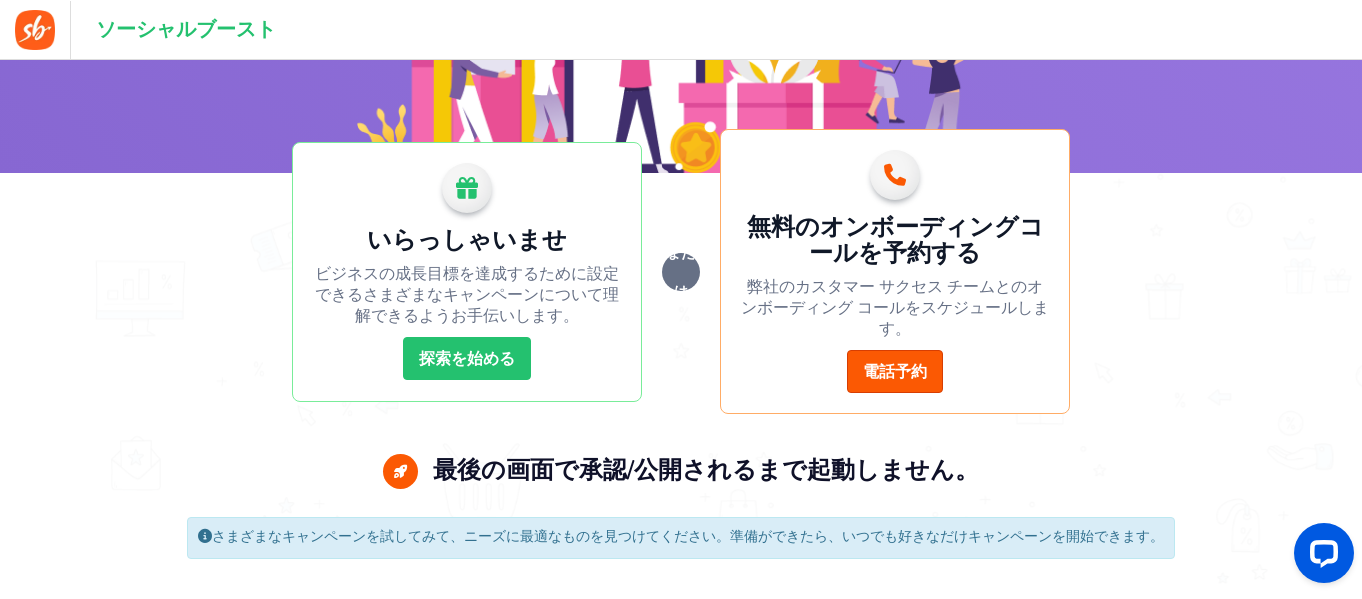 click on "探索を始める" at bounding box center [467, 359] 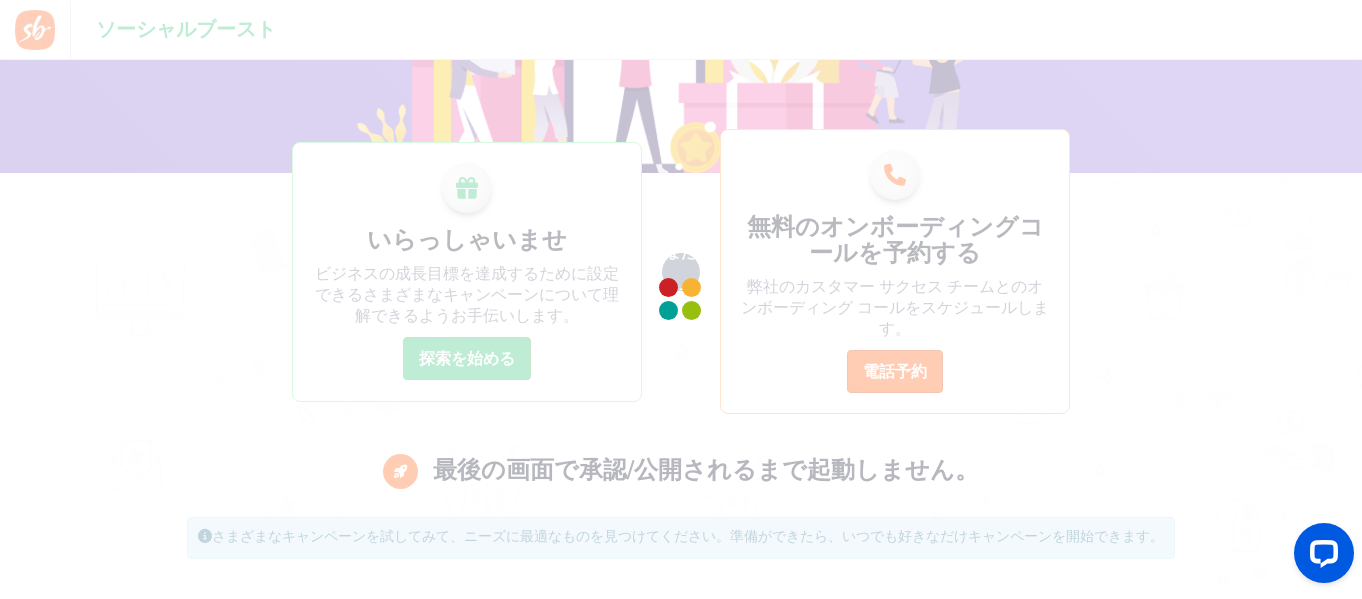 scroll, scrollTop: 0, scrollLeft: 0, axis: both 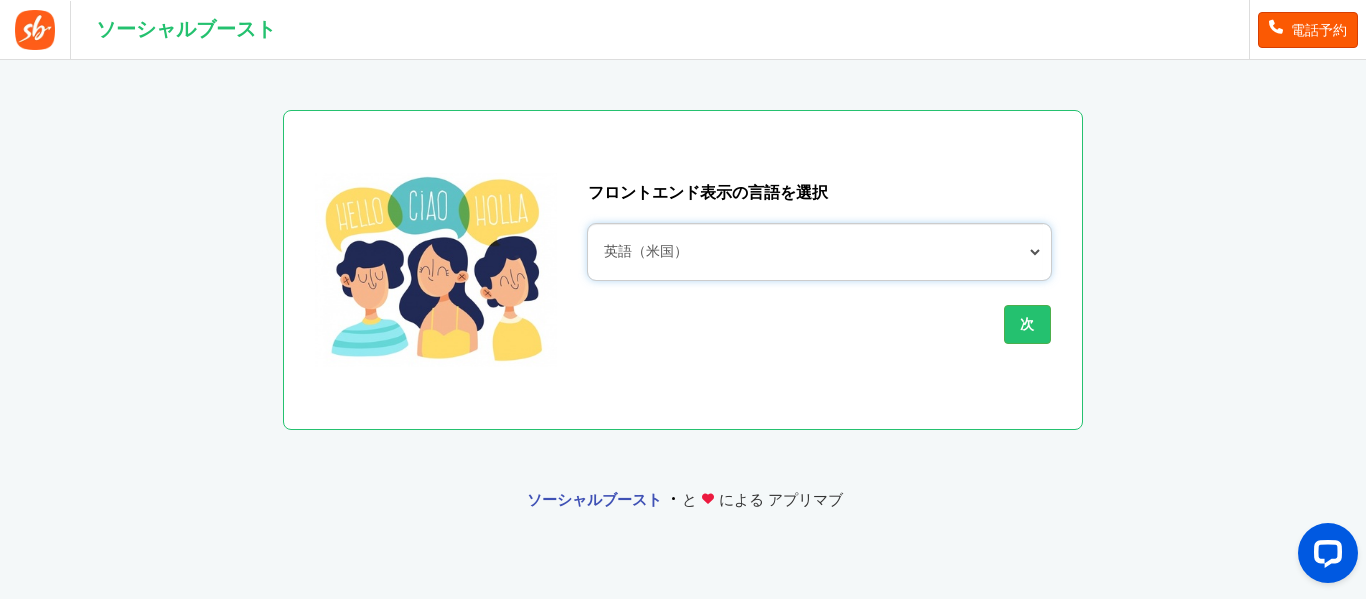 click on "アフリカーンス語 アルバニア語 アラビア語 アルメニア語 アゼルバイジャン語 バスク語 ベラルーシ語 ベンガル語 ボスニア語 ブルガリア語 ビルマ語（ミャンマー） カタルーニャ語 クロアチア語 チェコ語 デンマーク語 オランダ語 英語（海賊） 英語（英国） 英語（逆さま） 英語（米国） エスペラント エストニア語 フェロー語 フィリピン人 フィンランド語 フランス語（カナダ） フランス語（フランス） フリジア語 ガリシア語 ジョージア語 ドイツ語 ギリシャ語 ヘブライ語 ヒンディー語 ハンガリー語 アイスランド語 インドネシア語 アイルランド語 イタリア語 日本語 クメール語 韓国語 クルド ラテン ラトビア語 リート・スピーク リトアニア語 マケドニア語 マレー語 マラヤーラム語 ネパール語 パシュトー語 ペルシャ語" at bounding box center (819, 252) 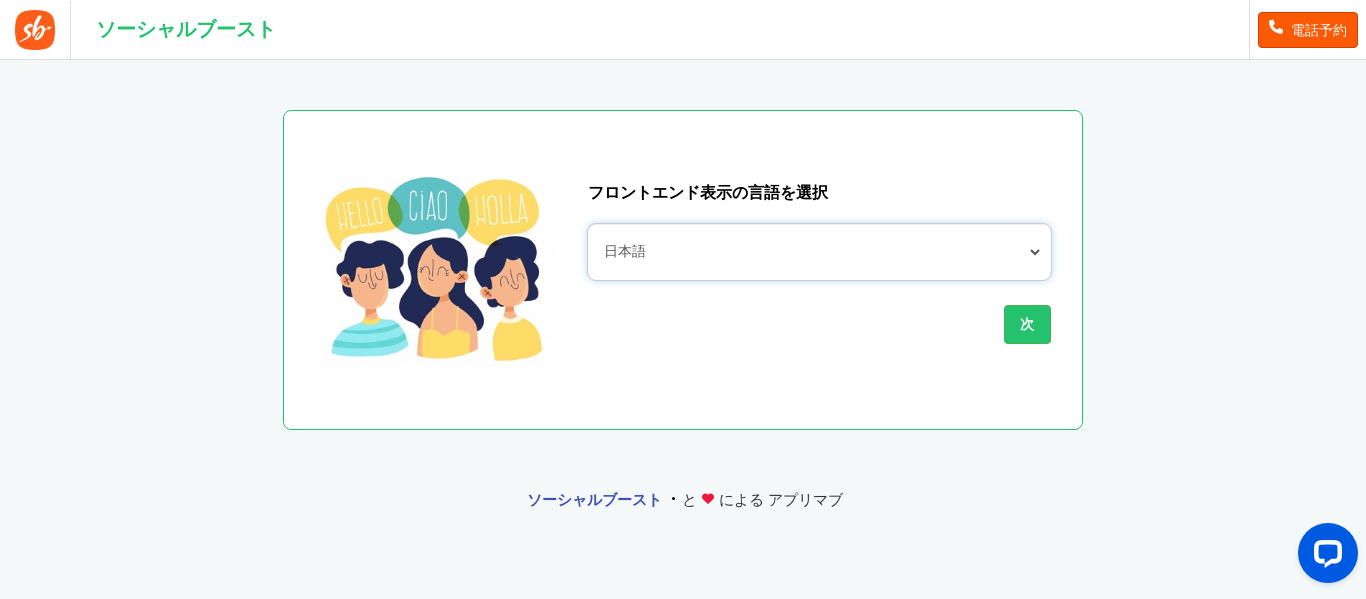 click on "アフリカーンス語 アルバニア語 アラビア語 アルメニア語 アゼルバイジャン語 バスク語 ベラルーシ語 ベンガル語 ボスニア語 ブルガリア語 ビルマ語（ミャンマー） カタルーニャ語 クロアチア語 チェコ語 デンマーク語 オランダ語 英語（海賊） 英語（英国） 英語（逆さま） 英語（米国） エスペラント エストニア語 フェロー語 フィリピン人 フィンランド語 フランス語（カナダ） フランス語（フランス） フリジア語 ガリシア語 ジョージア語 ドイツ語 ギリシャ語 ヘブライ語 ヒンディー語 ハンガリー語 アイスランド語 インドネシア語 アイルランド語 イタリア語 日本語 クメール語 韓国語 クルド ラテン ラトビア語 リート・スピーク リトアニア語 マケドニア語 マレー語 マラヤーラム語 ネパール語 パシュトー語 ペルシャ語" at bounding box center (819, 252) 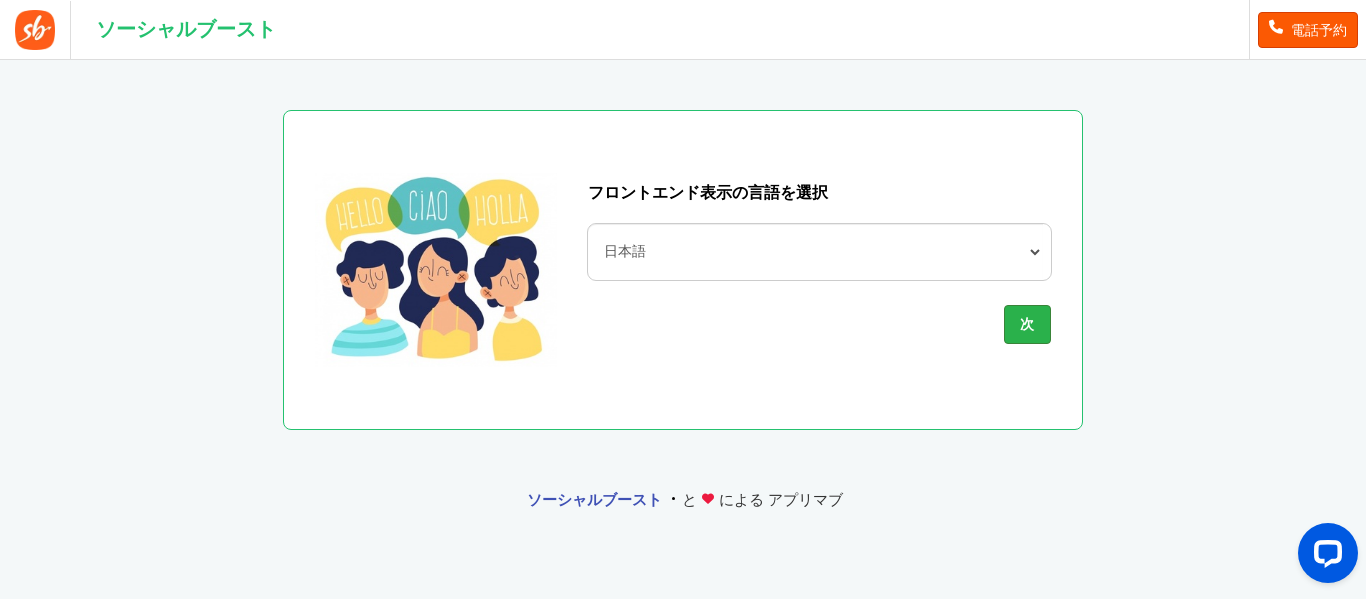click on "次" at bounding box center (1027, 325) 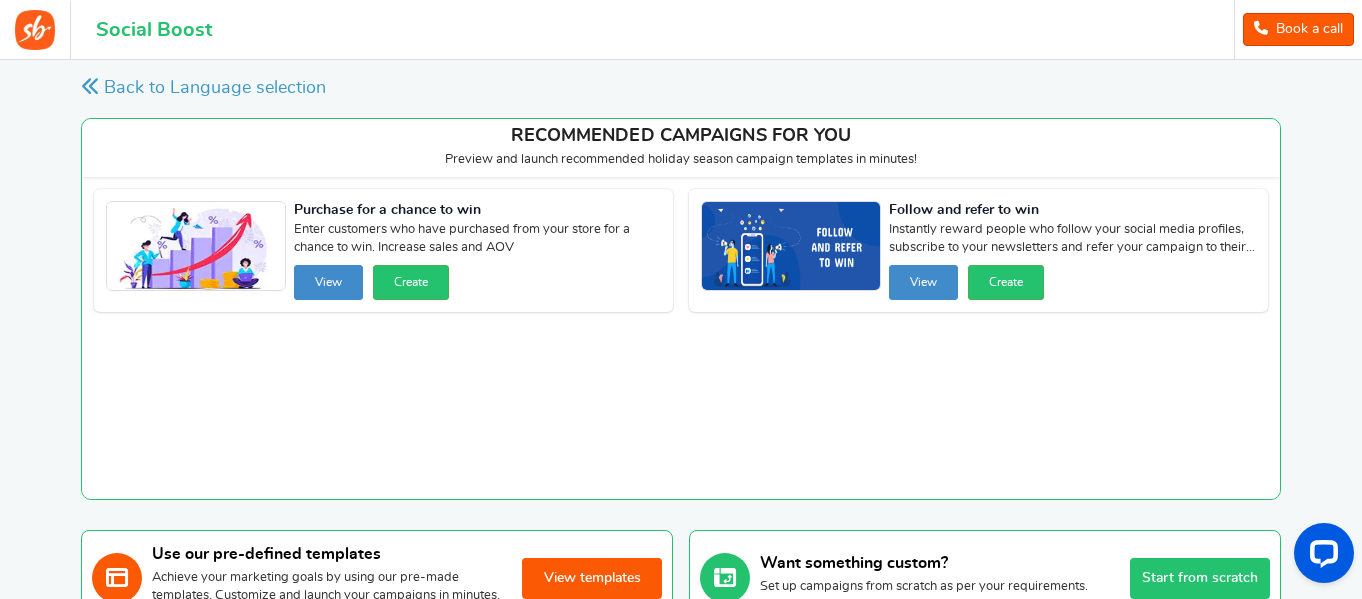 click on "Back to Language selection
Your   campaign is partially completed. Continue setup
RECOMMENDED CAMPAIGNS FOR YOU
New
Preview and launch recommended holiday season campaign templates in minutes!
Is this feature helpful?
Yes
No
Thank you for your feedback!
Sorry! Something went wrong please try again later." at bounding box center [681, 348] 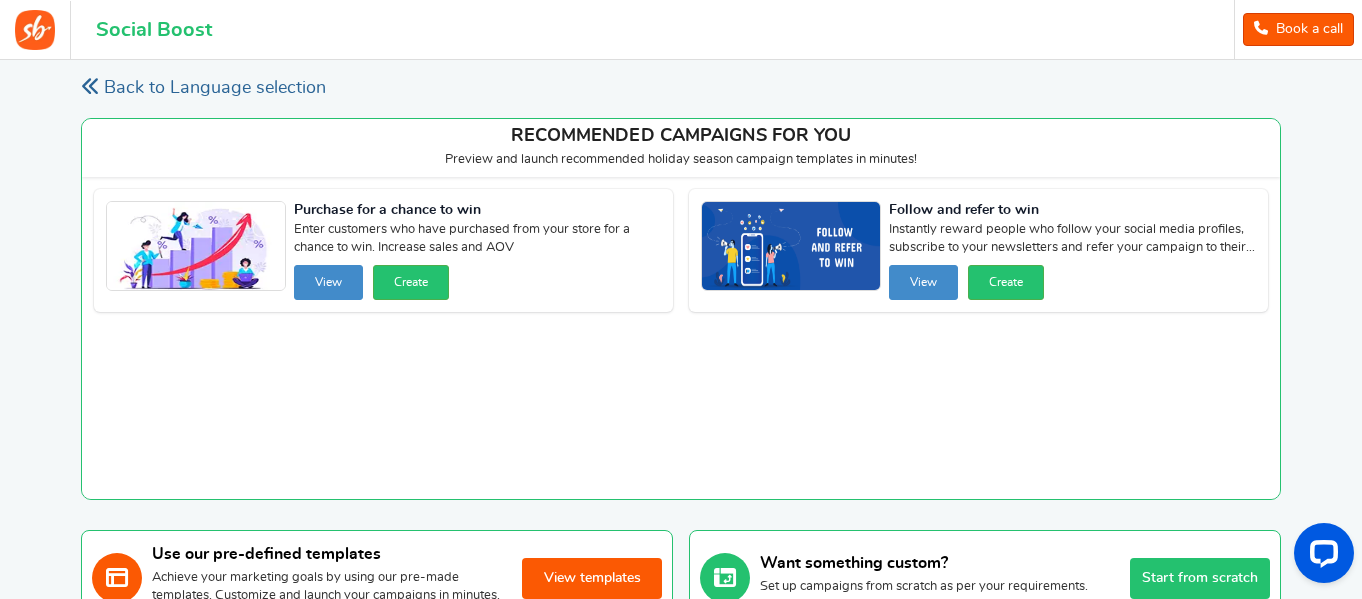 click on "Back to Language selection" at bounding box center [203, 88] 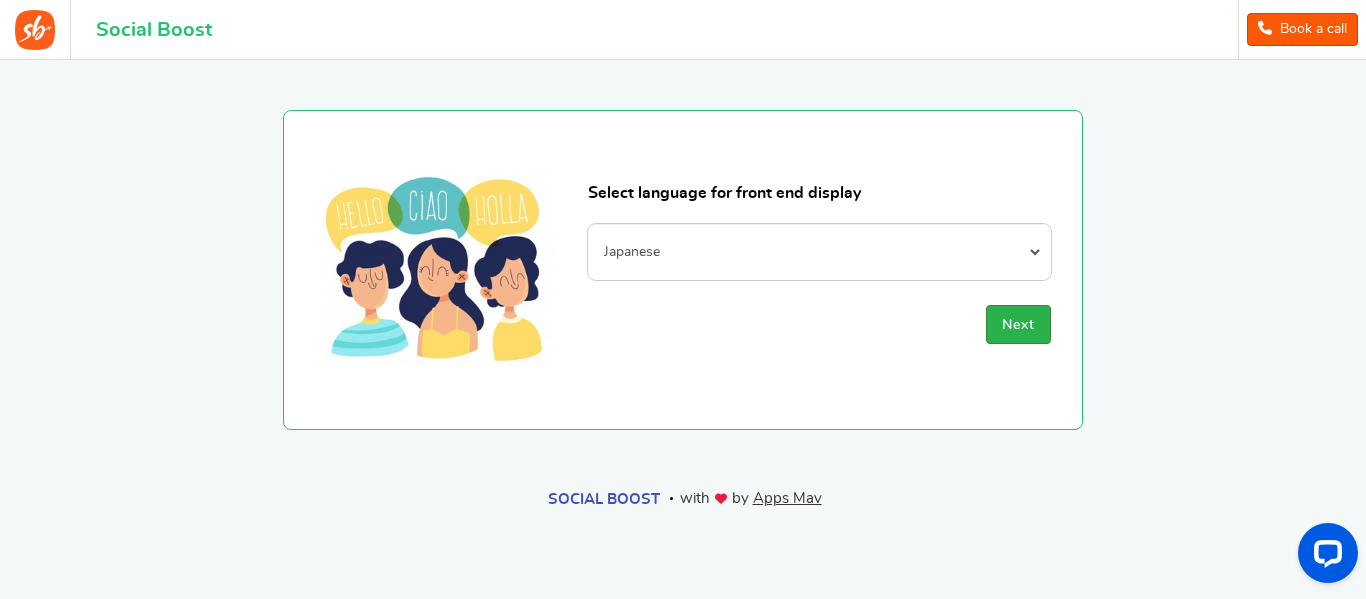click on "Next" at bounding box center (1018, 325) 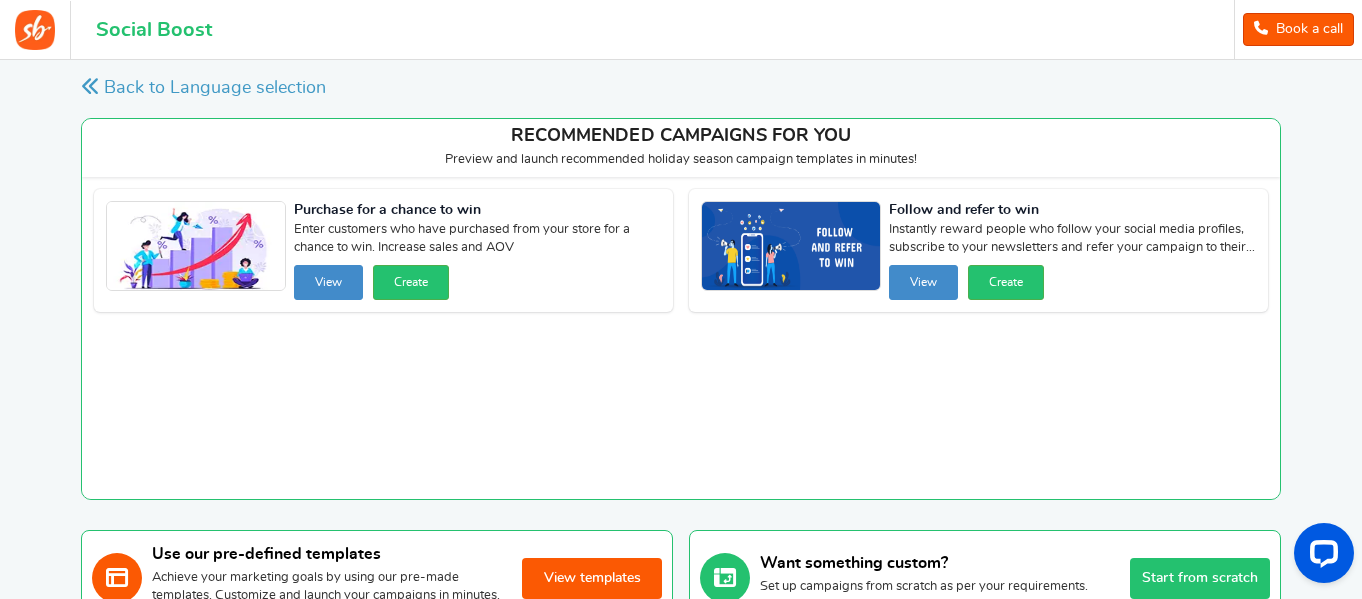 click on "Back to Language selection" at bounding box center (321, 89) 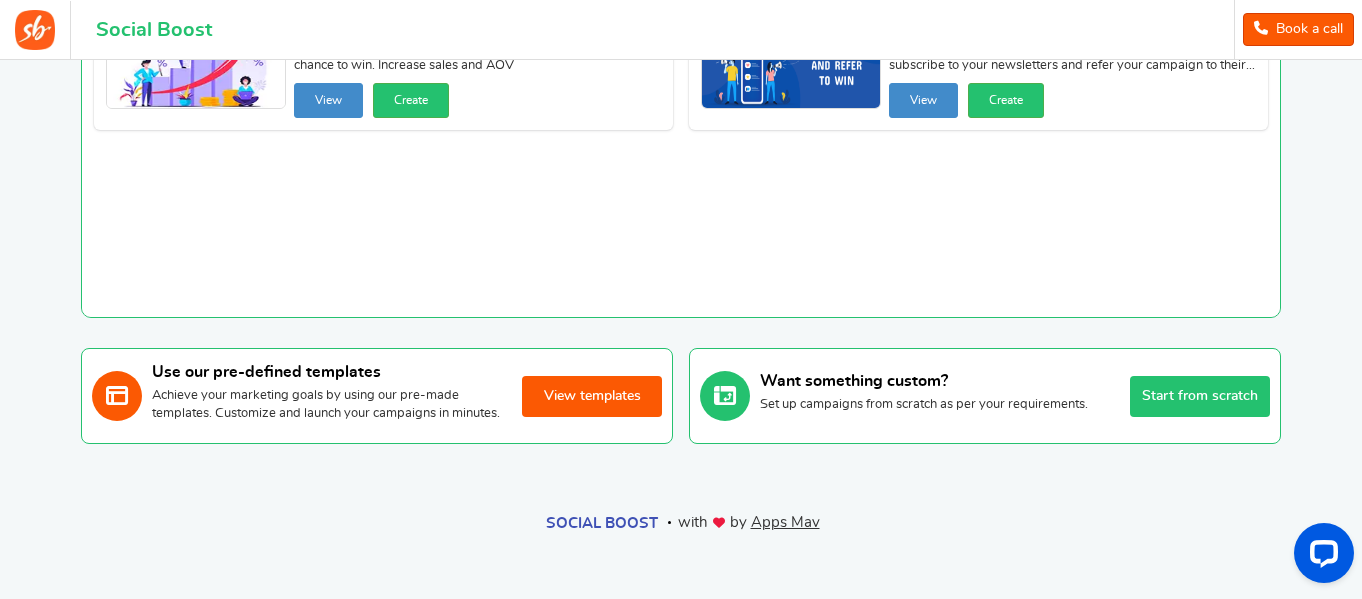 scroll, scrollTop: 0, scrollLeft: 0, axis: both 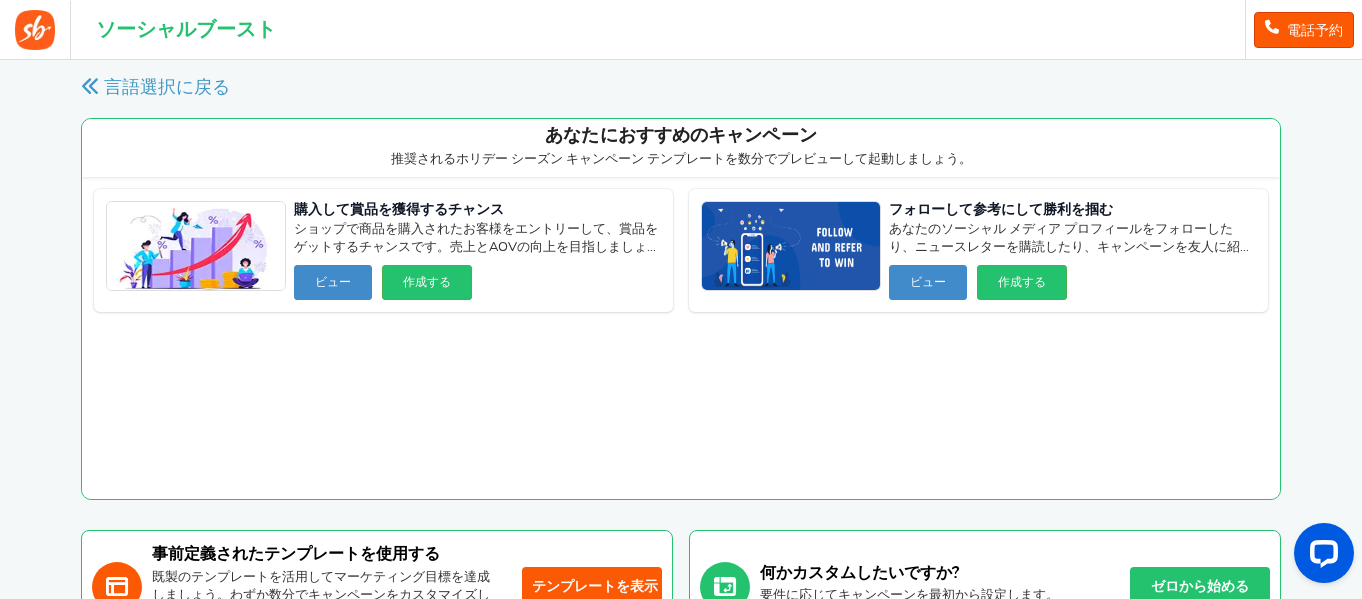 drag, startPoint x: 668, startPoint y: 101, endPoint x: 644, endPoint y: 106, distance: 24.5153 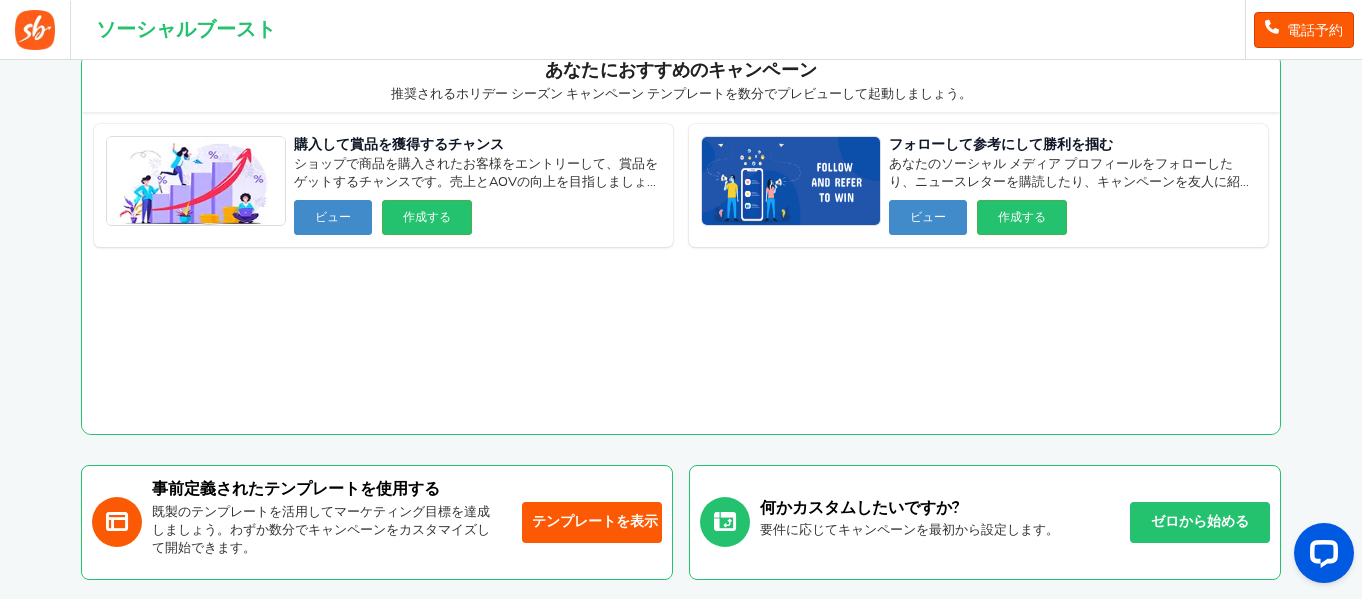 scroll, scrollTop: 100, scrollLeft: 0, axis: vertical 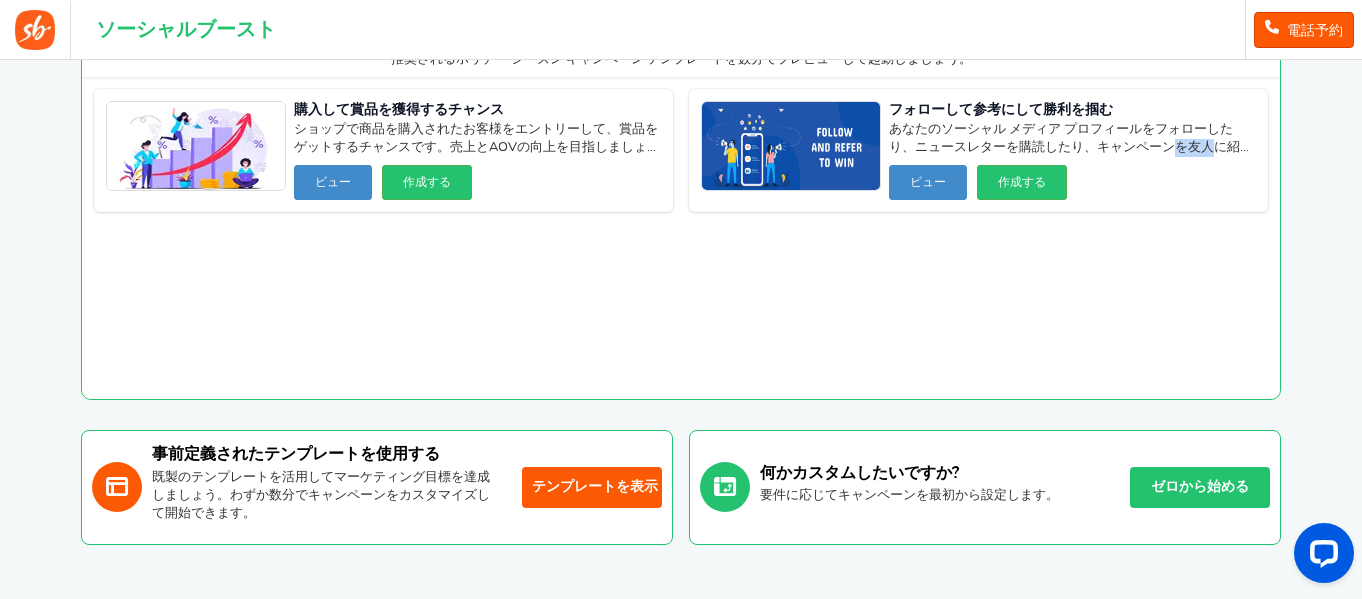 drag, startPoint x: 1177, startPoint y: 148, endPoint x: 1217, endPoint y: 142, distance: 40.4475 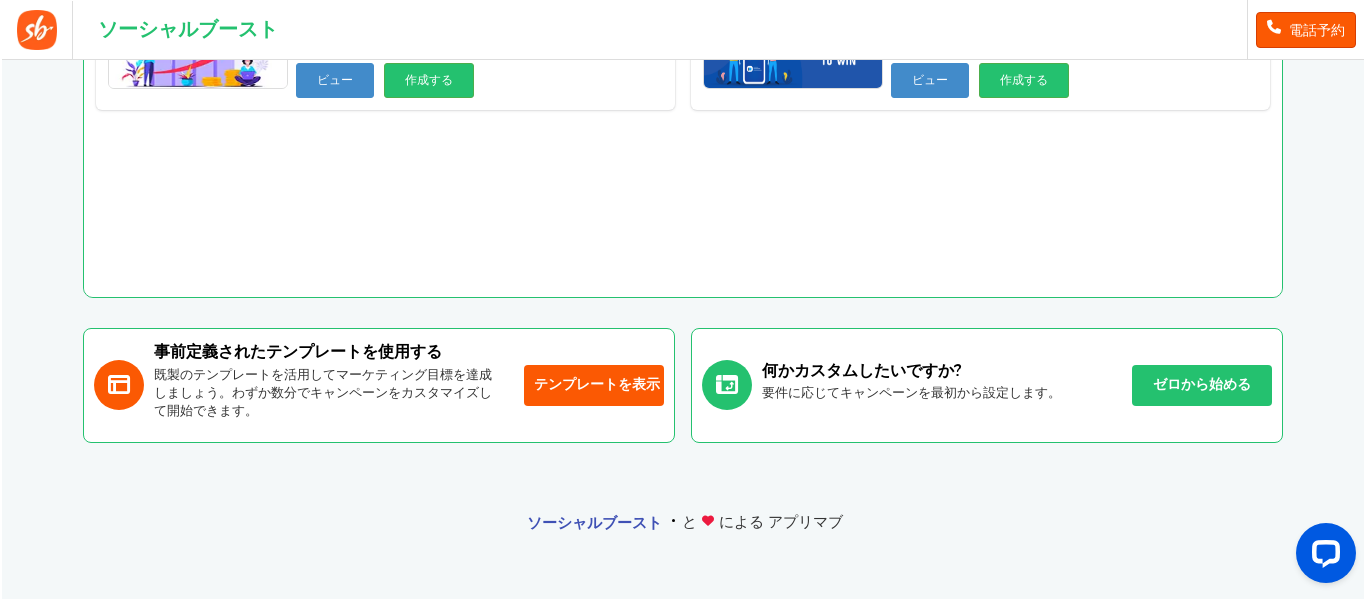 scroll, scrollTop: 0, scrollLeft: 0, axis: both 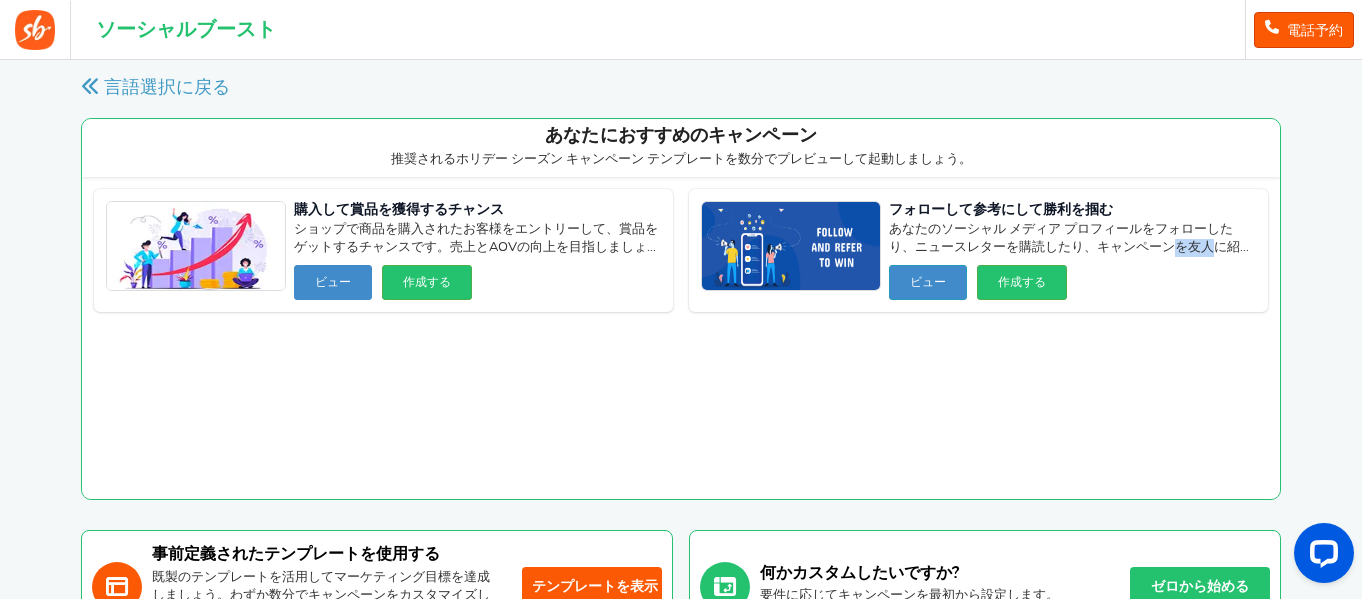 click on "ビュー" at bounding box center [333, 282] 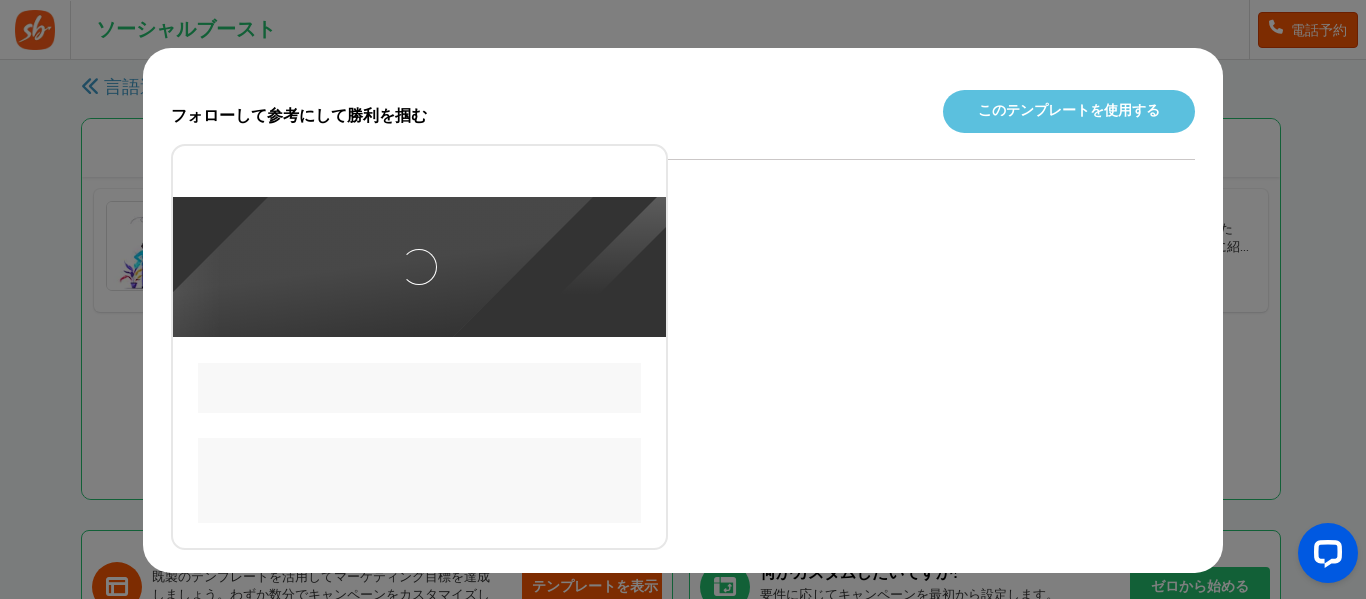 scroll, scrollTop: 0, scrollLeft: 0, axis: both 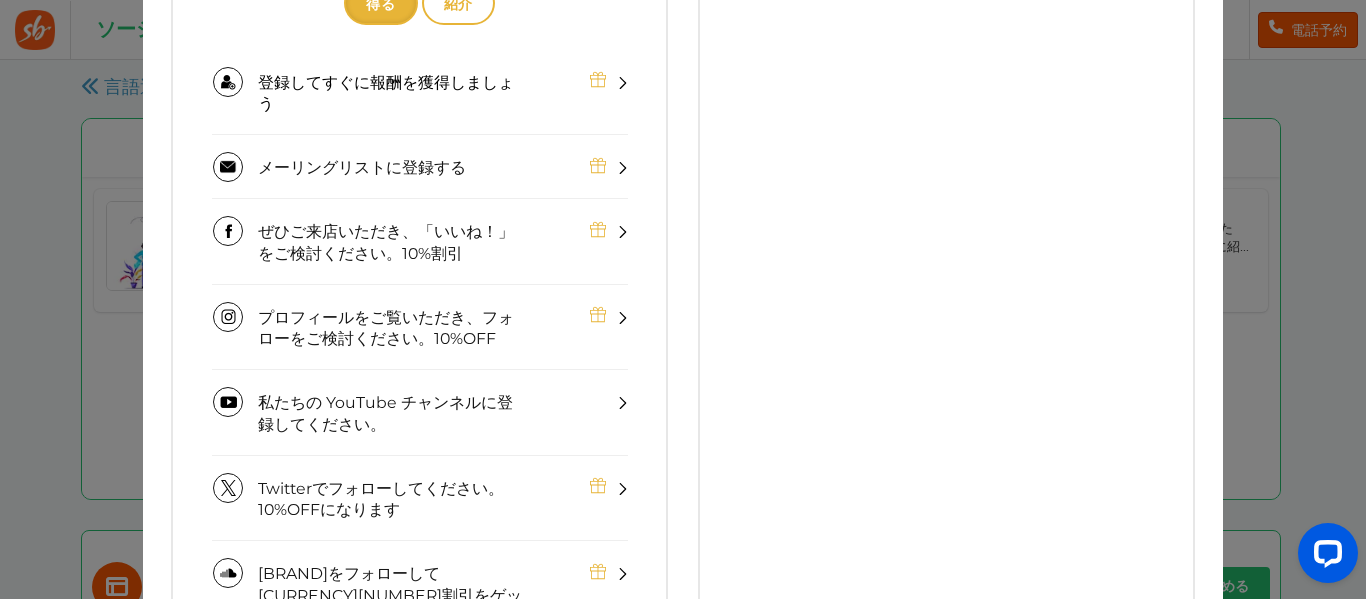 click on "フォローして保存しましょう！ ソーシャル フォロワーを増やしたいですか? ソーシャル メディアでのエンゲージメントを高め、リストやサインアップを増やしたいですか? フォローして保存するのが答えです! これはどのように作動しますか？ 訪問者には、ウェブサイトとFacebookページに美しいポップアップとタブが表示され、ソーシャルメディアのプロフィールを訪問してフォローすることで特典を獲得するよう促されます。訪問者は登録後、プロフィールを訪問してフォローします。アクションを完了するとすぐに特典が付与されます。特典がクーポンの場合、応募者は次回の注文にすぐに適用できるため、売上向上につながります。 設定： セットアップは簡単で、数分しかかかりません。" at bounding box center (946, 150) 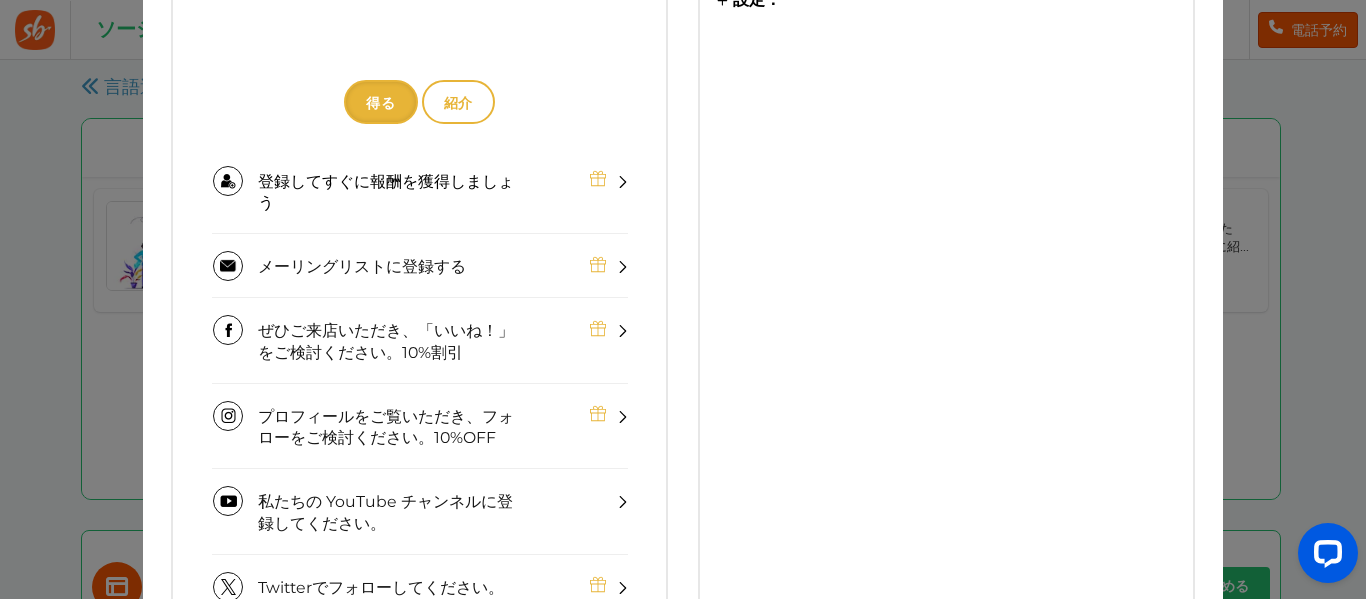 scroll, scrollTop: 500, scrollLeft: 0, axis: vertical 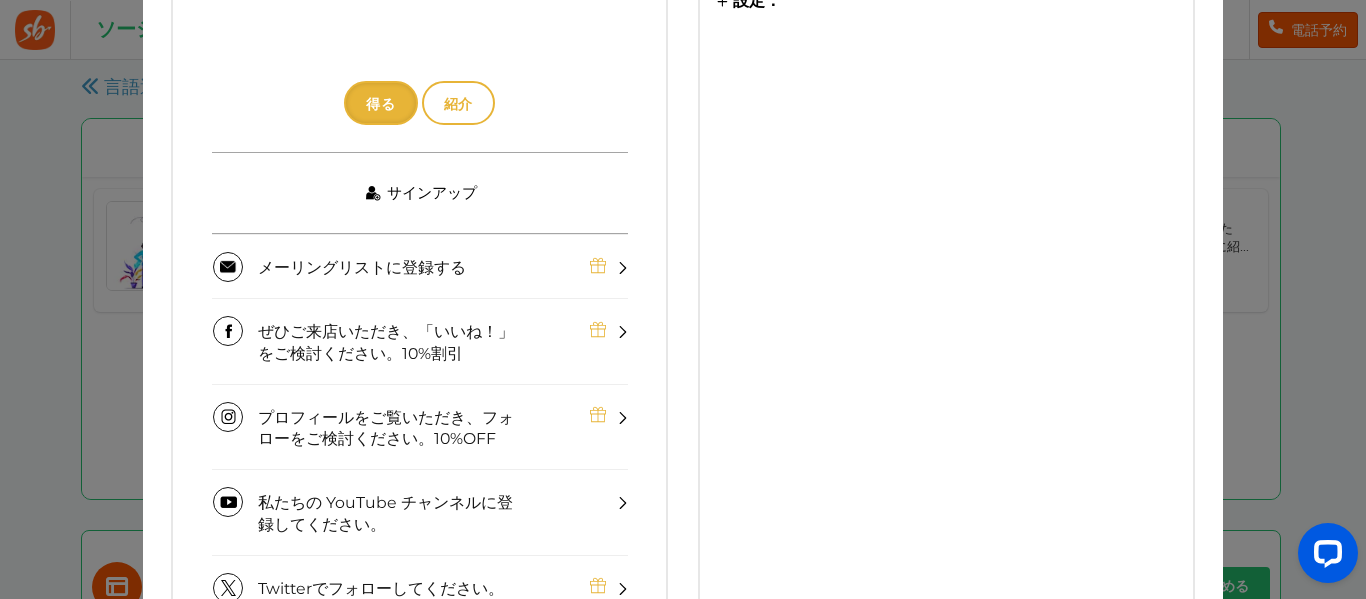click on "サインアップ" at bounding box center [420, 193] 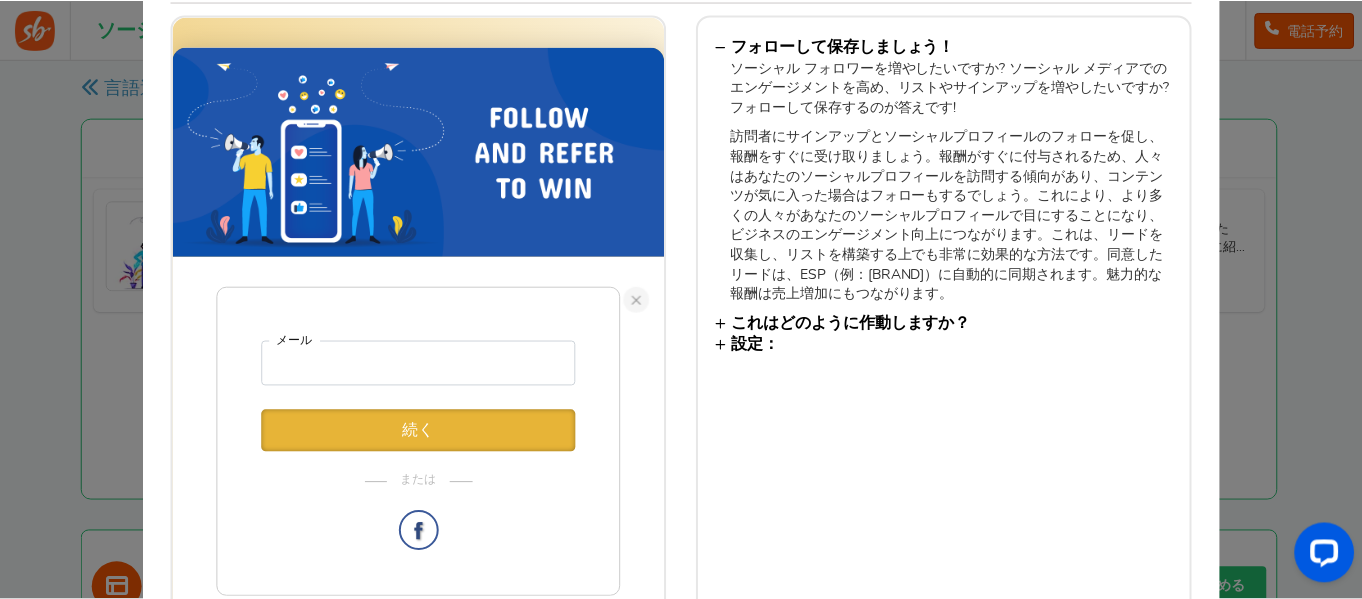 scroll, scrollTop: 0, scrollLeft: 0, axis: both 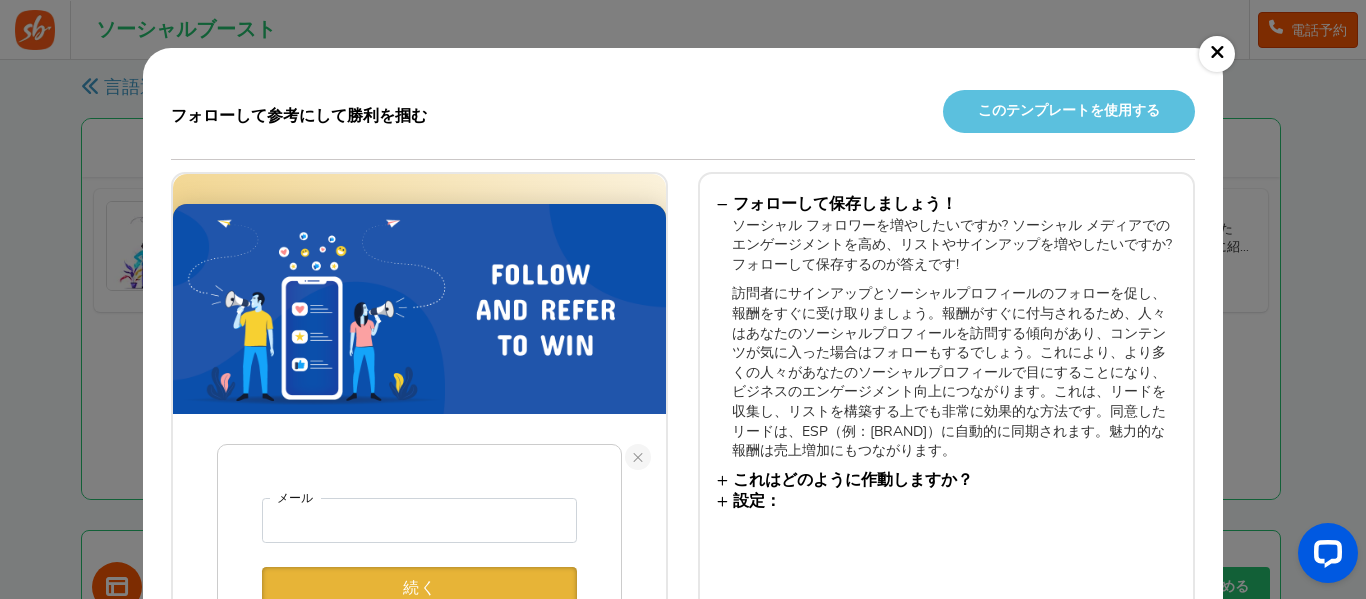 click on "フォローして参考にして勝利を掴む
このテンプレートを使用する" at bounding box center [683, 118] 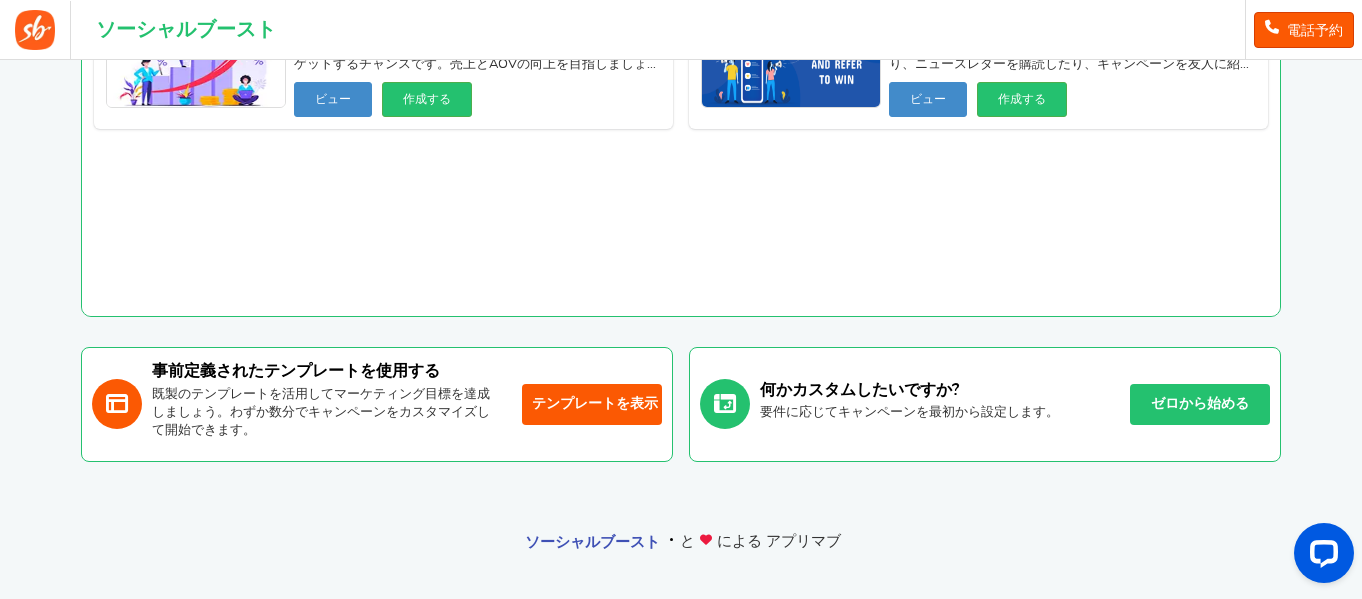 scroll, scrollTop: 200, scrollLeft: 0, axis: vertical 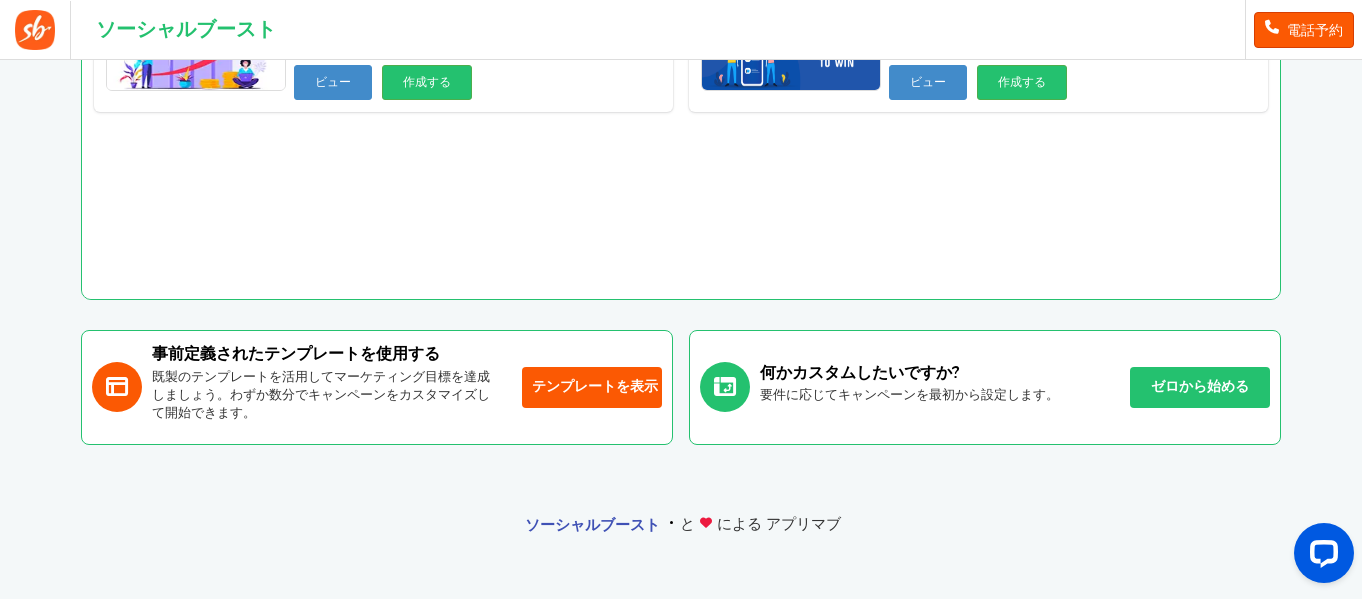click on "テンプレートを表示" at bounding box center (595, 387) 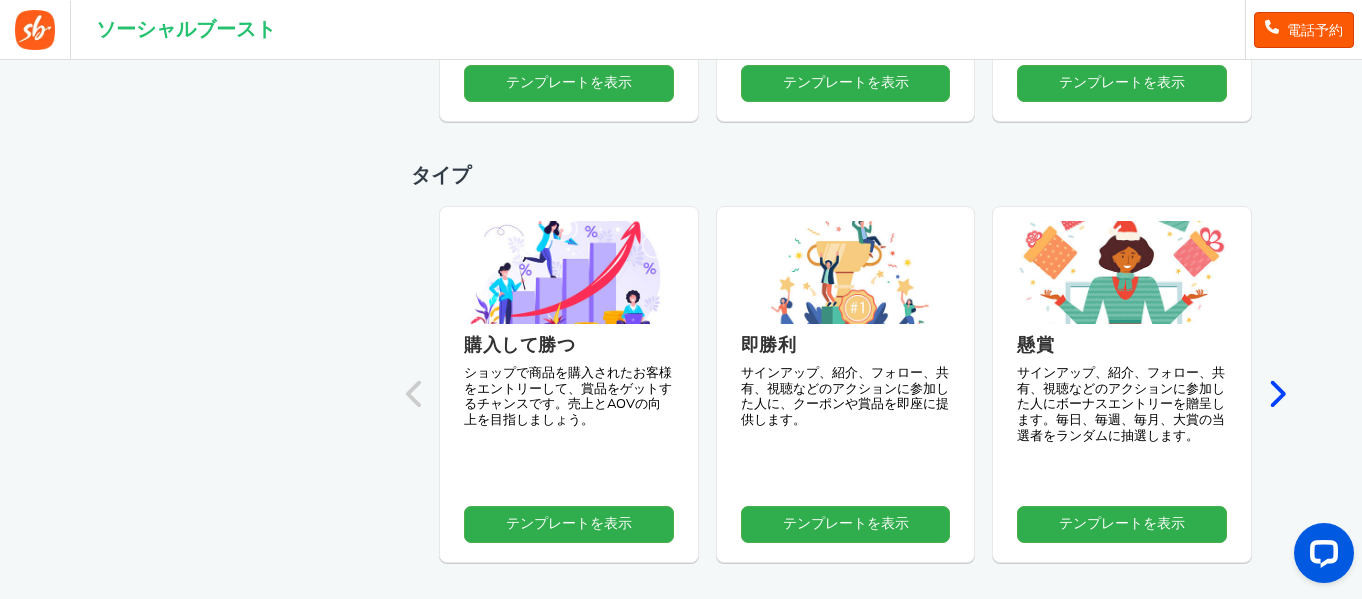 scroll, scrollTop: 704, scrollLeft: 0, axis: vertical 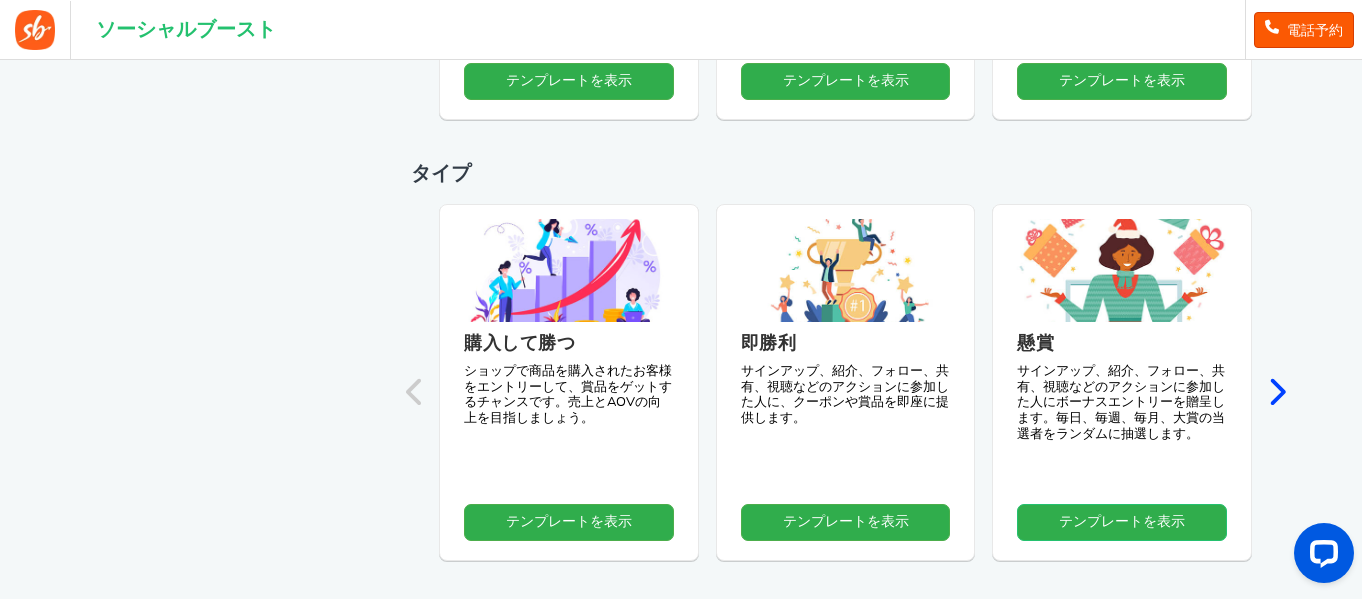 click on "テンプレートを表示" at bounding box center [569, 522] 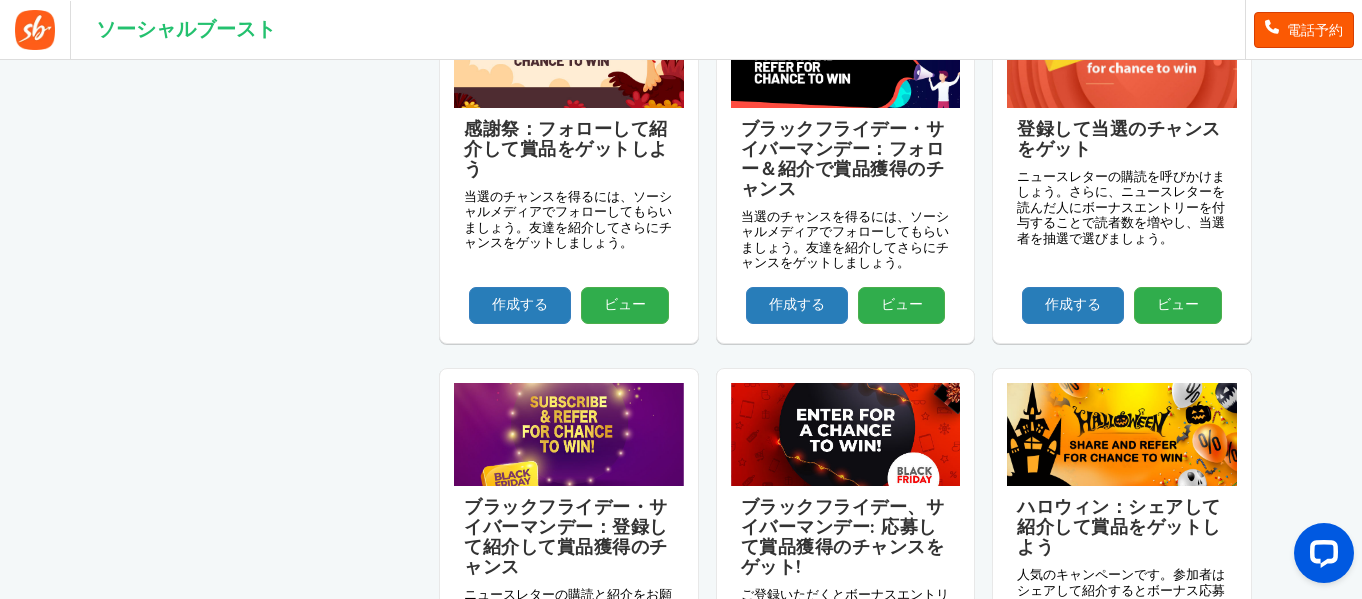 scroll, scrollTop: 3504, scrollLeft: 0, axis: vertical 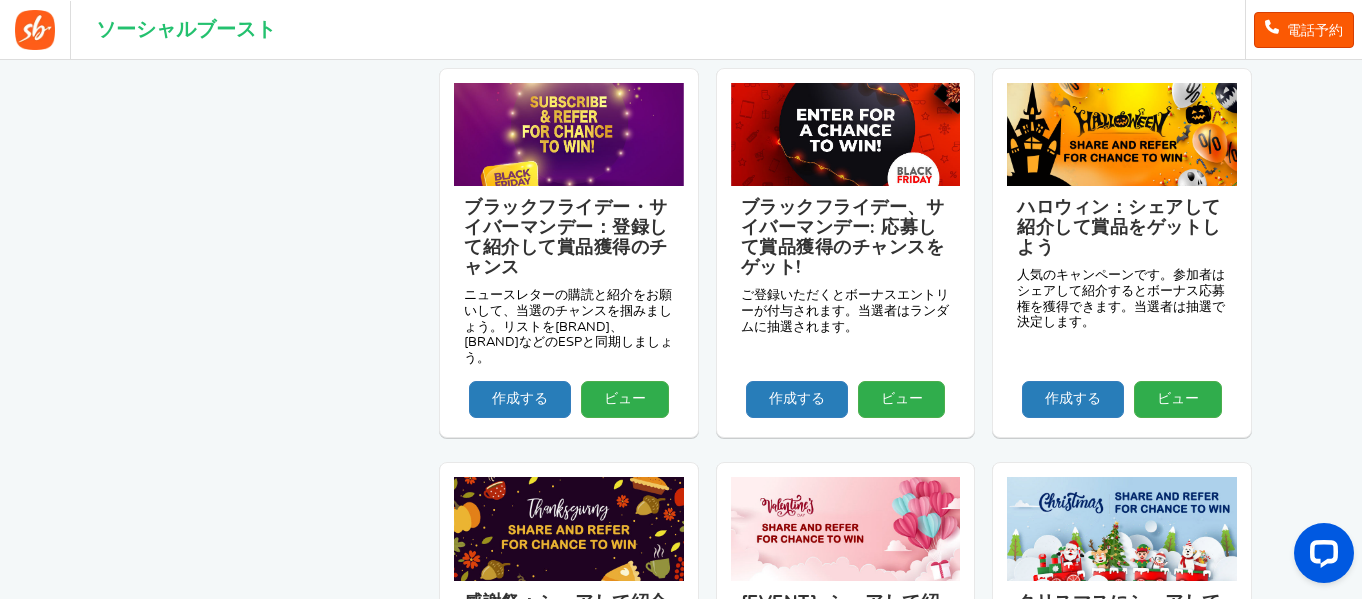 click on "戻る
戻る
テンプレートを表示
素早く簡単に使えるテンプレートを使って、マーケティング目標を達成しましょう。あるいは、「フェスティバル」テンプレートを使って目標とフェスティバルを組み合わせることで、さらに効果的な成果を上げることができます。例えば、「ハロウィン」キャンペーンを実施して「チャンネル登録者数を増やす」といった戦略です。
わずか数分でカスタマイズして起動できます！ それとも、 もっとカスタマイズしたいですか？
ゼロから始める
ゼロから始める
見せる
次のテンプレートを表示:
全て タイプ" at bounding box center [681, 56] 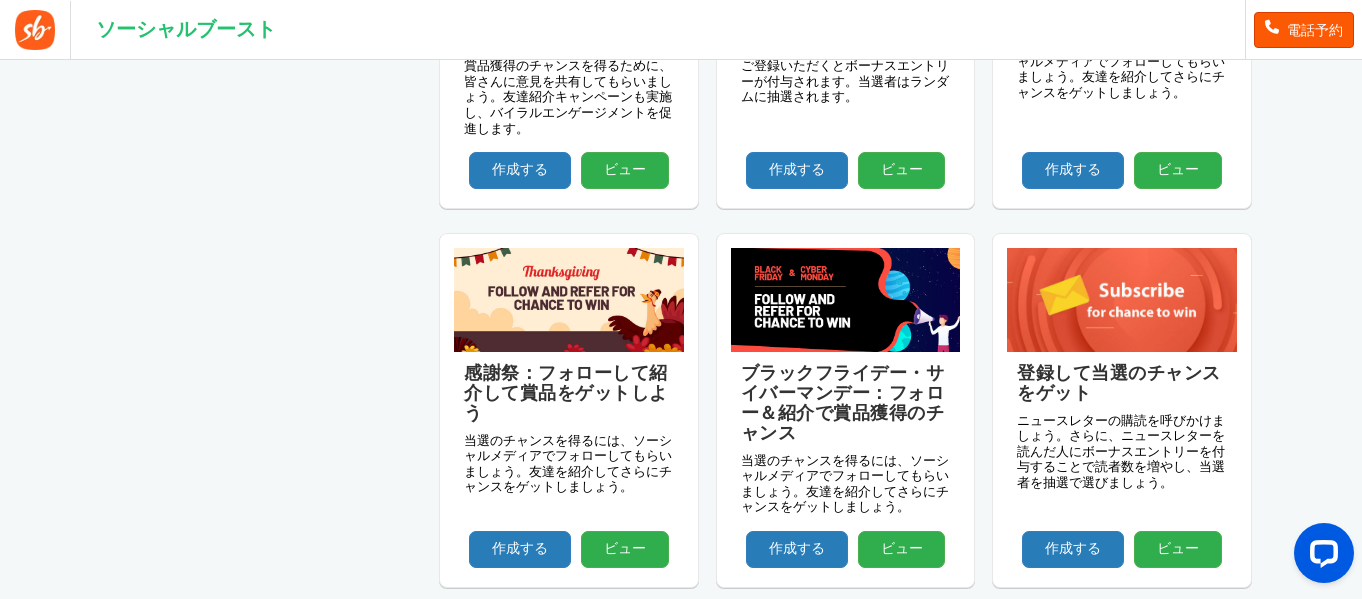 scroll, scrollTop: 3004, scrollLeft: 0, axis: vertical 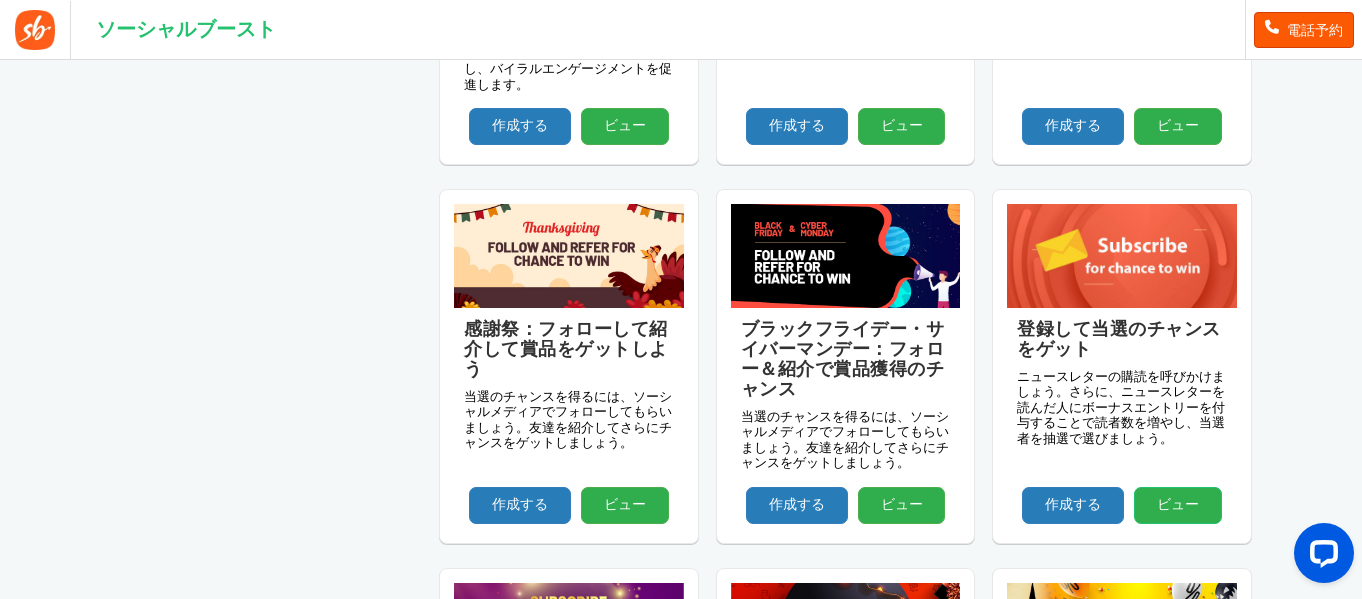 click on "ビュー" at bounding box center [1178, 505] 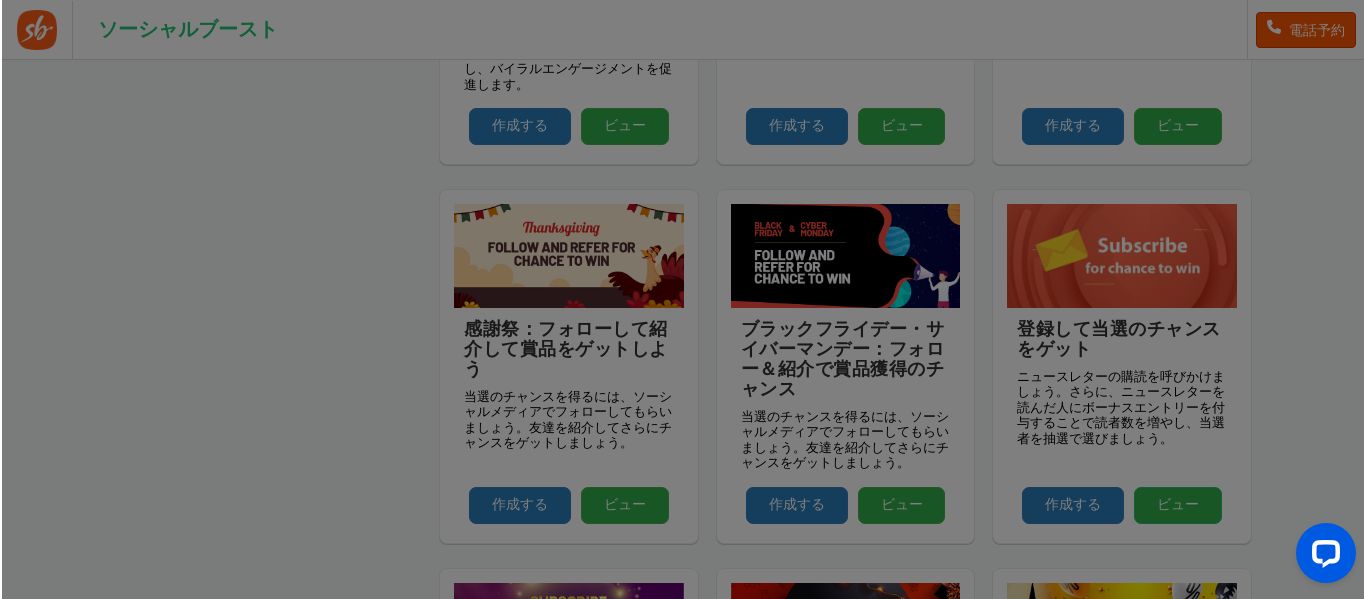 scroll, scrollTop: 0, scrollLeft: 0, axis: both 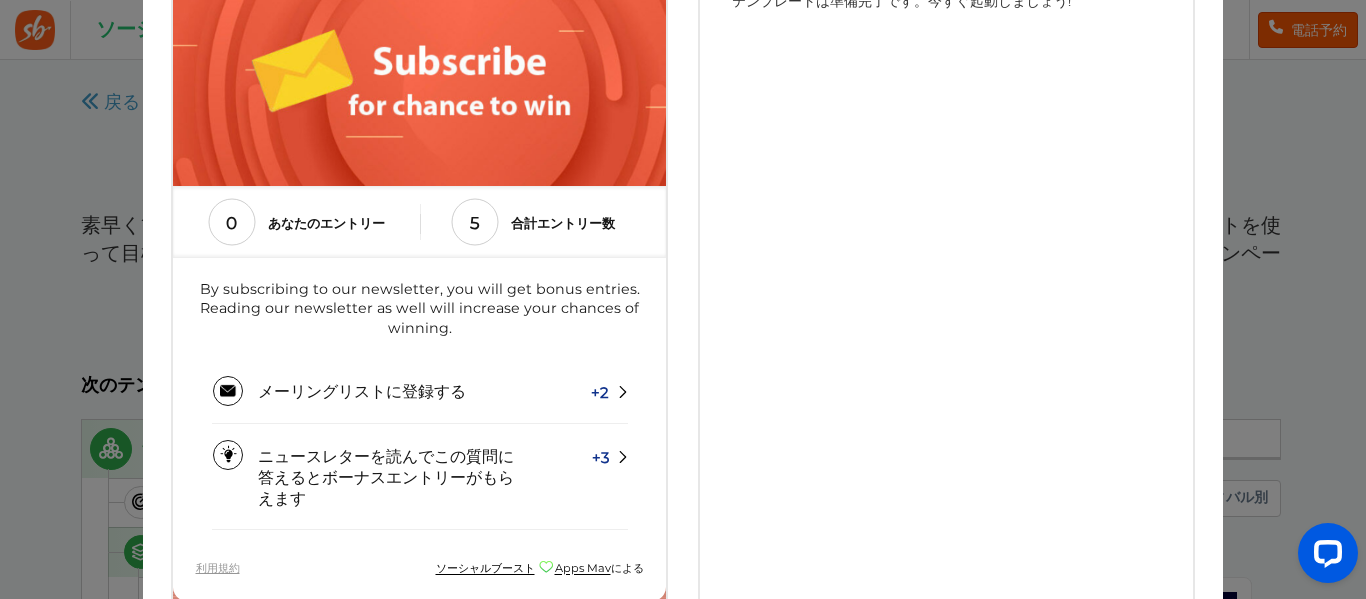click on "登録して当選のチャンスをゲット！ テンプレートは準備完了です。今すぐ起動しましょう!" at bounding box center [946, 288] 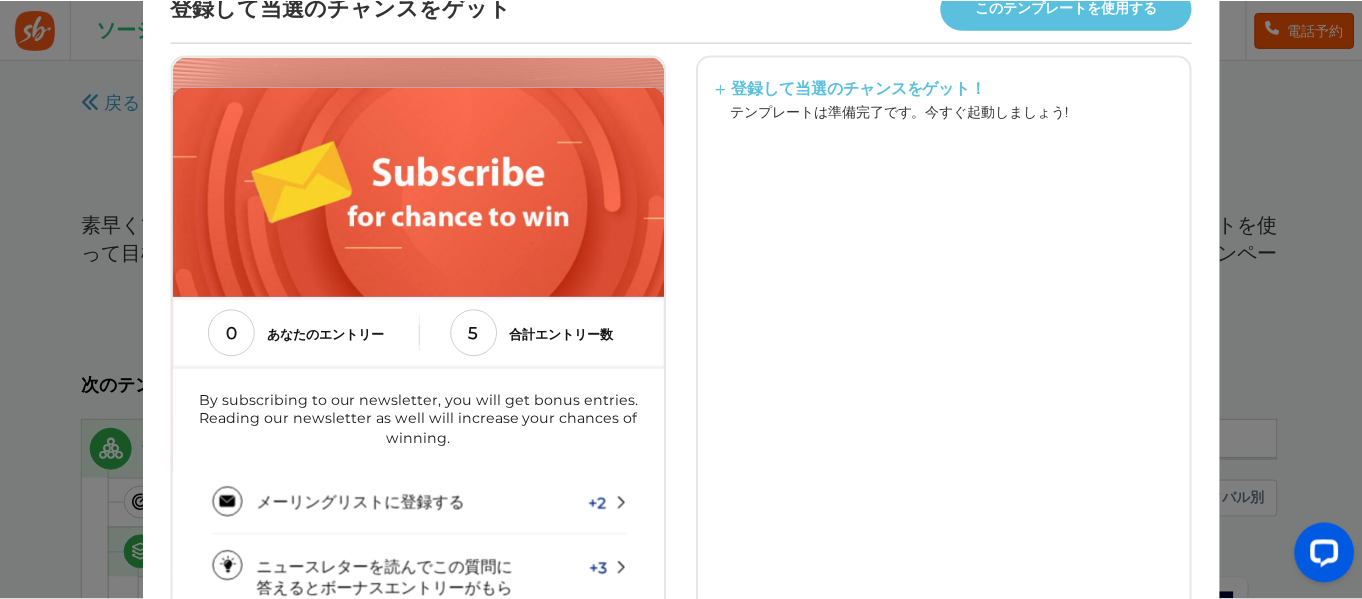 scroll, scrollTop: 0, scrollLeft: 0, axis: both 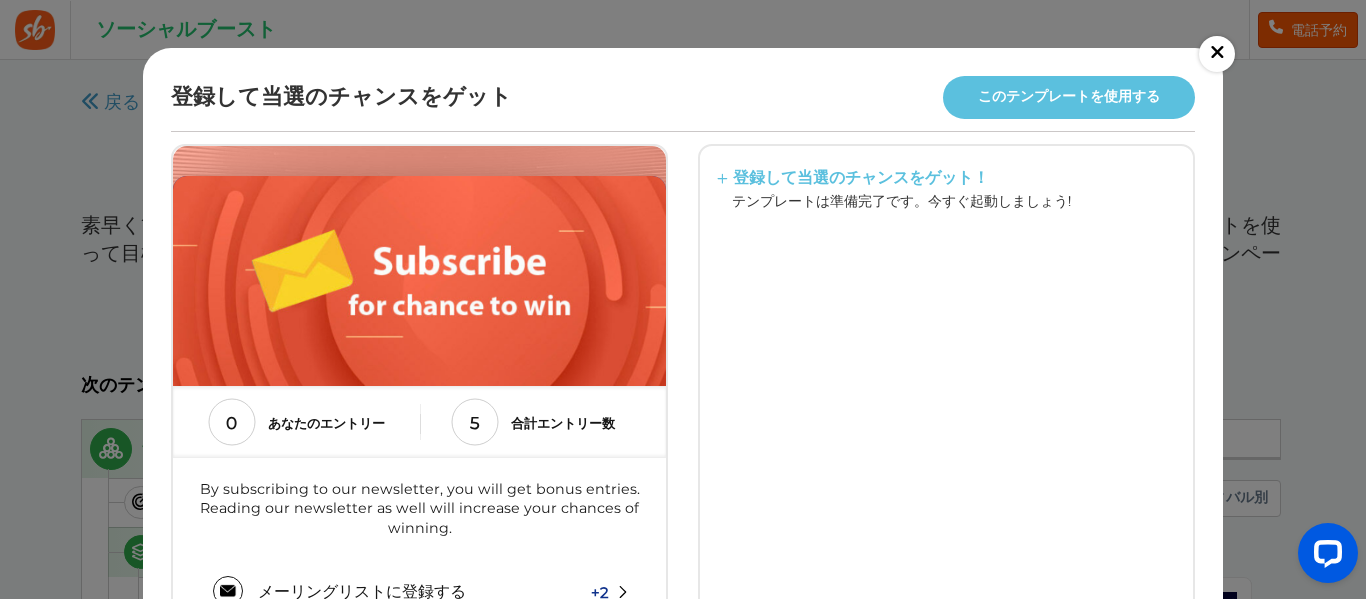 click on "このテンプレートを使用する" at bounding box center [1069, 97] 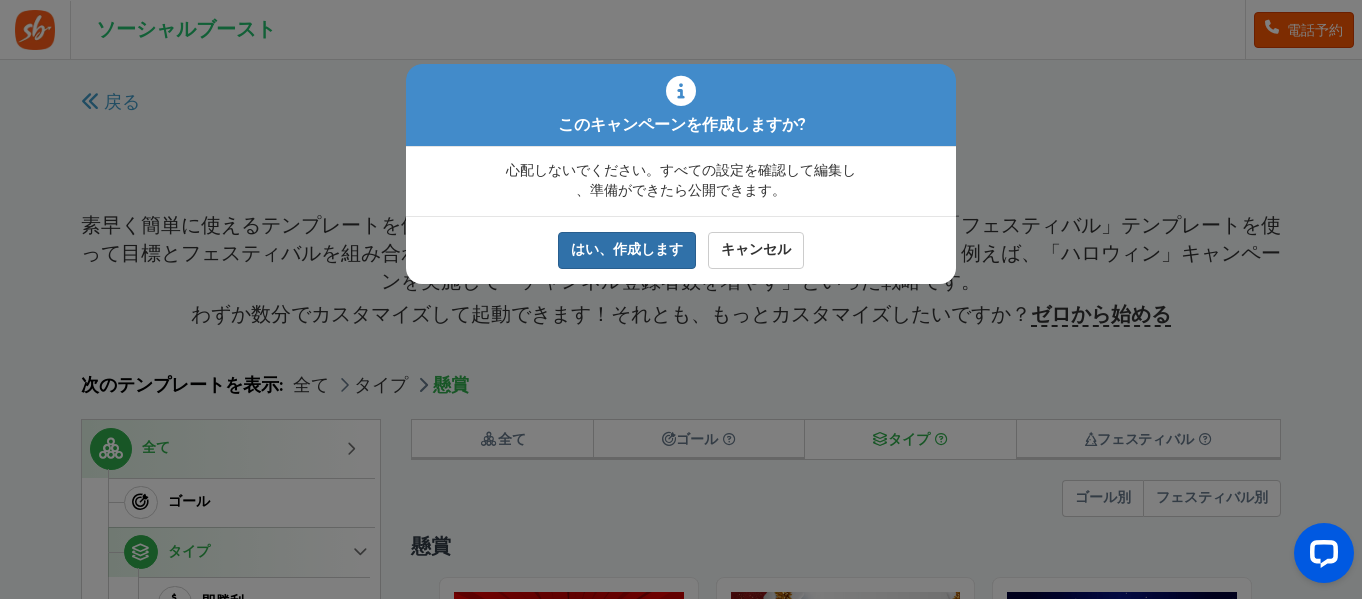 click on "はい、作成します" at bounding box center [627, 250] 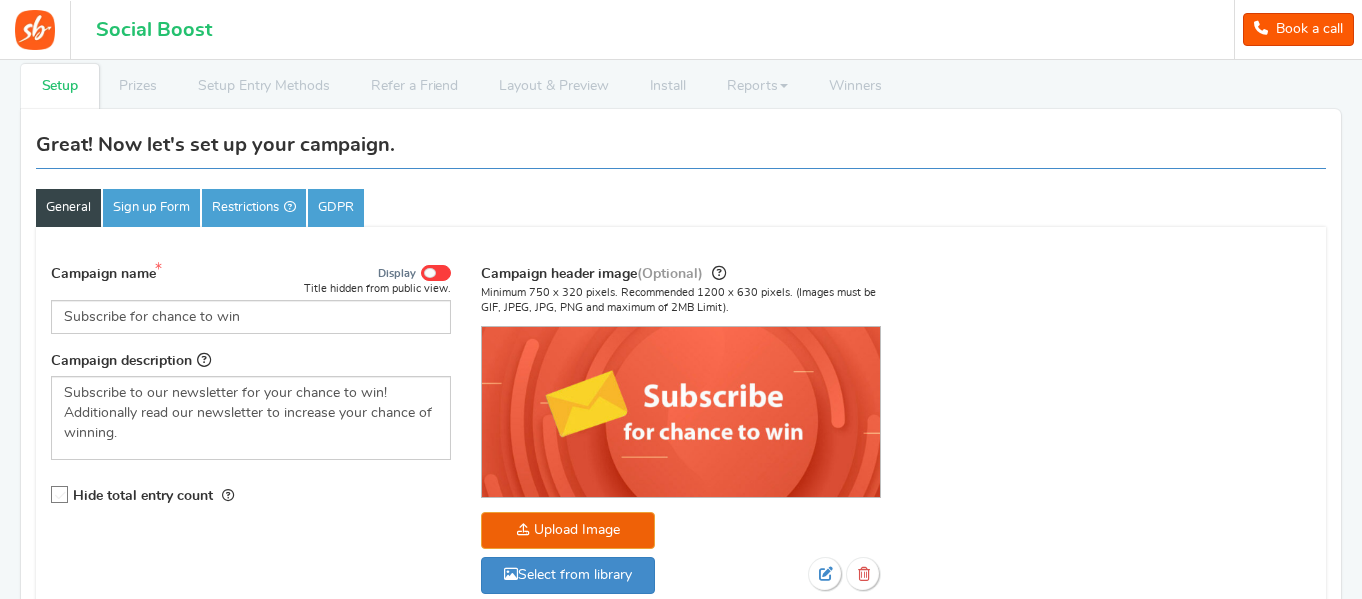 scroll, scrollTop: 300, scrollLeft: 0, axis: vertical 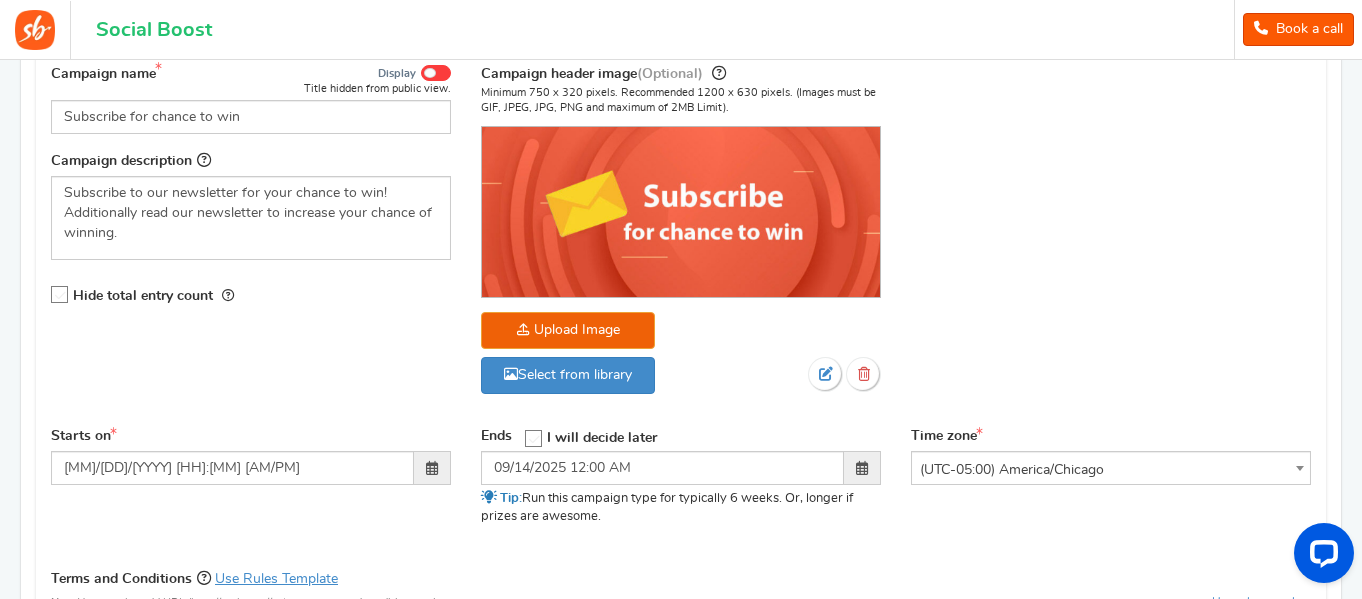 click on "Campaign name
Display
Title hidden from public view.
Subscribe for chance to win
This will be shown to the public and to eligible customers in the 'cart -thanks' page
Campaign description" at bounding box center [681, 239] 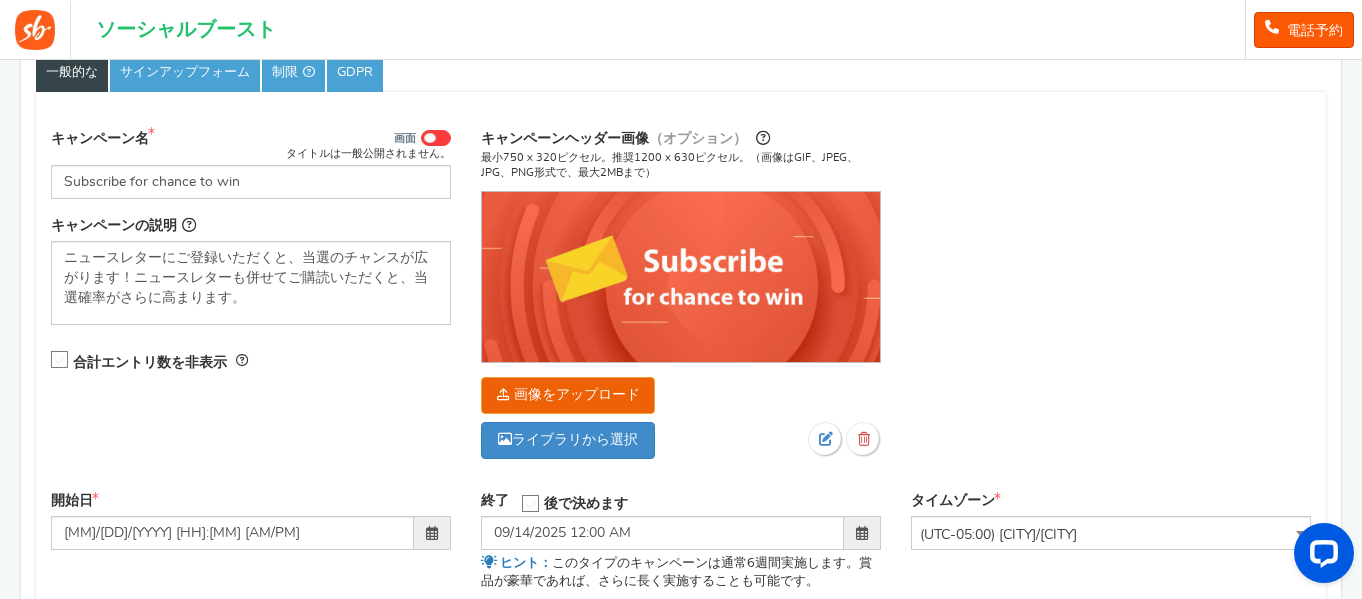scroll, scrollTop: 200, scrollLeft: 0, axis: vertical 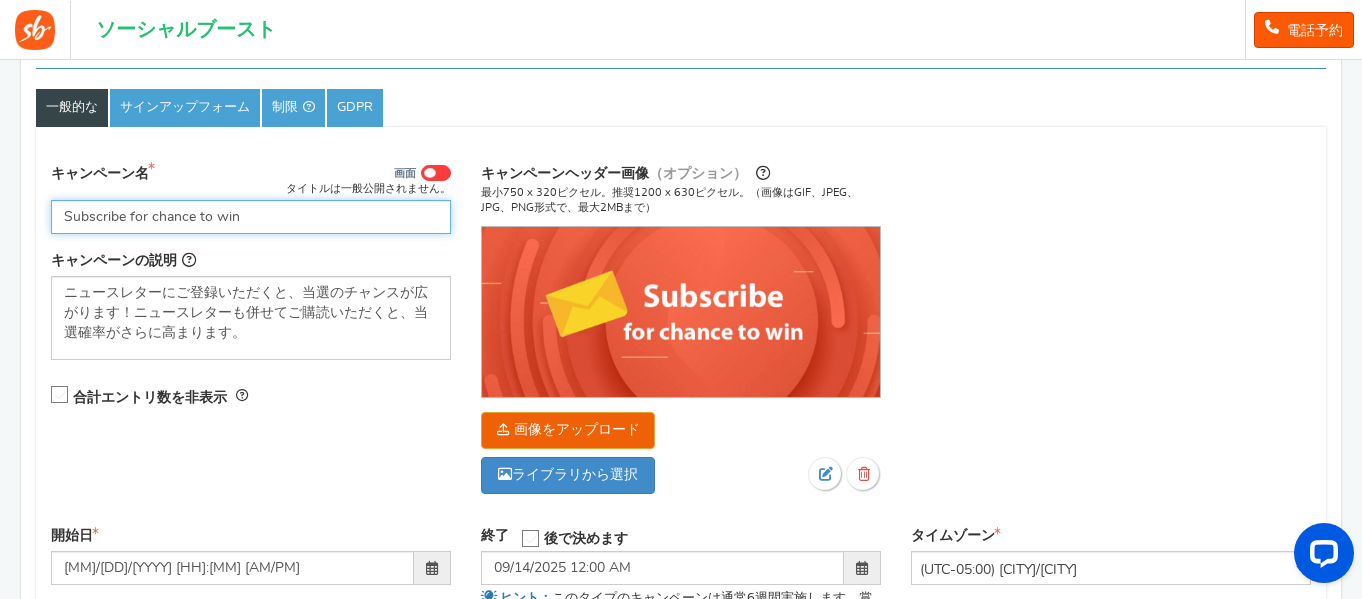 click on "Subscribe for chance to win" at bounding box center (251, 217) 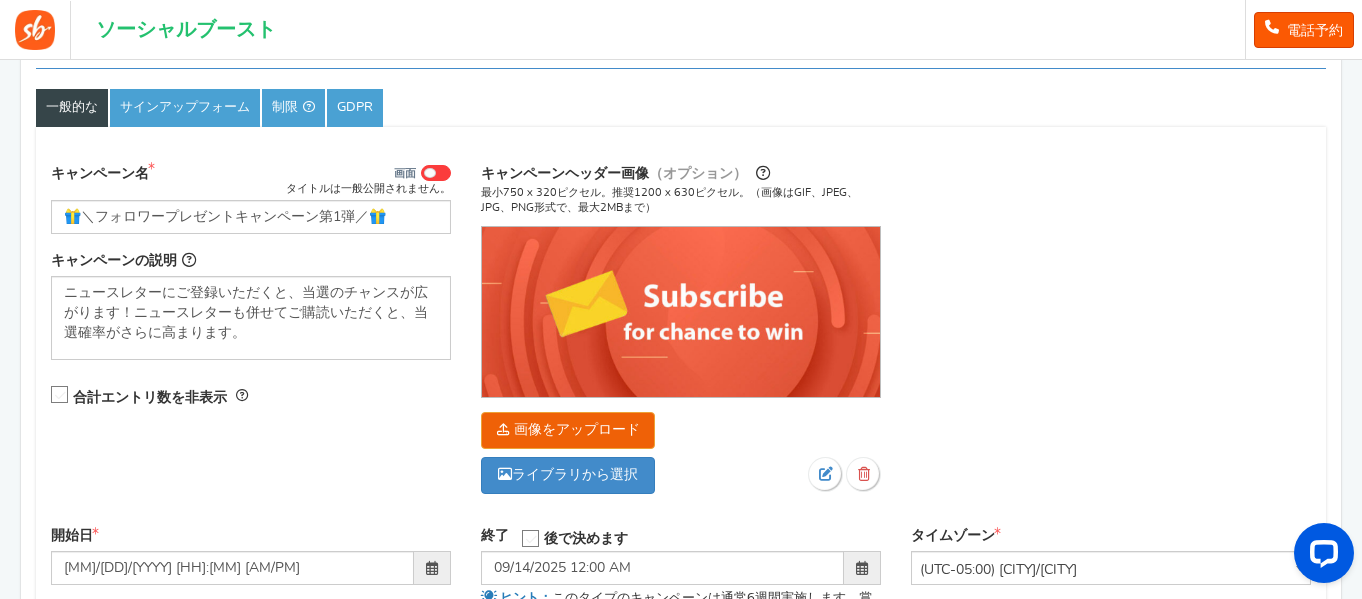 drag, startPoint x: 0, startPoint y: 216, endPoint x: 121, endPoint y: 216, distance: 121 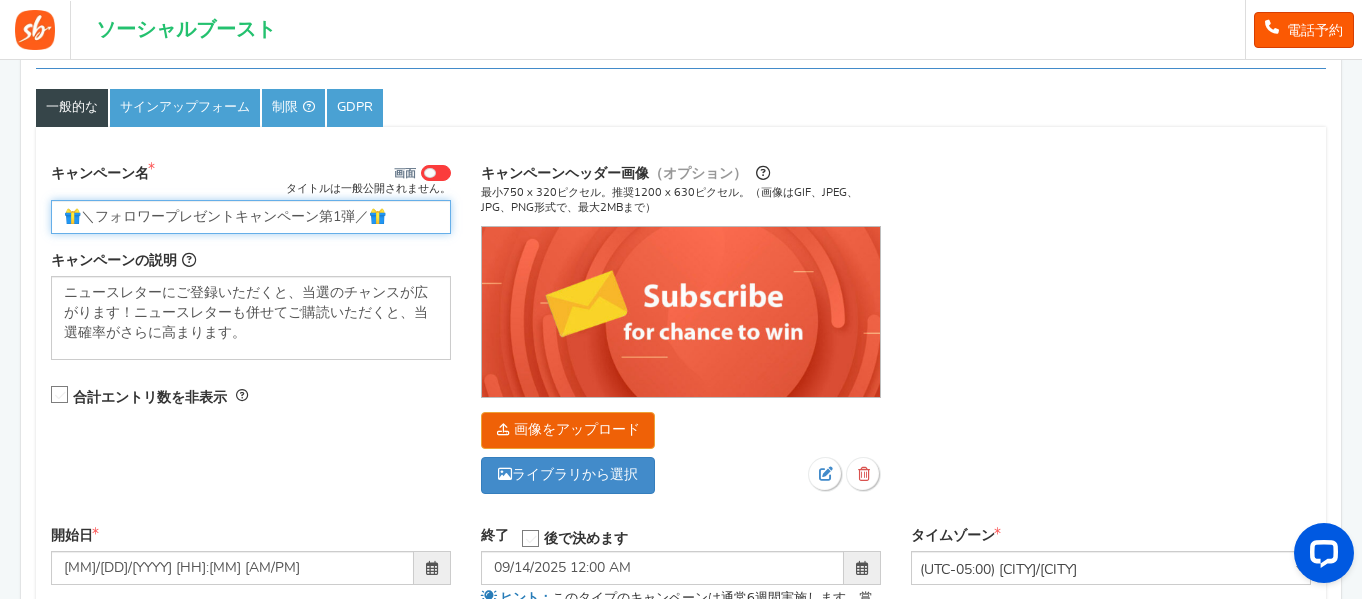 click on "🎁＼フォロワープレゼントキャンペーン第1弾／🎁" at bounding box center (251, 217) 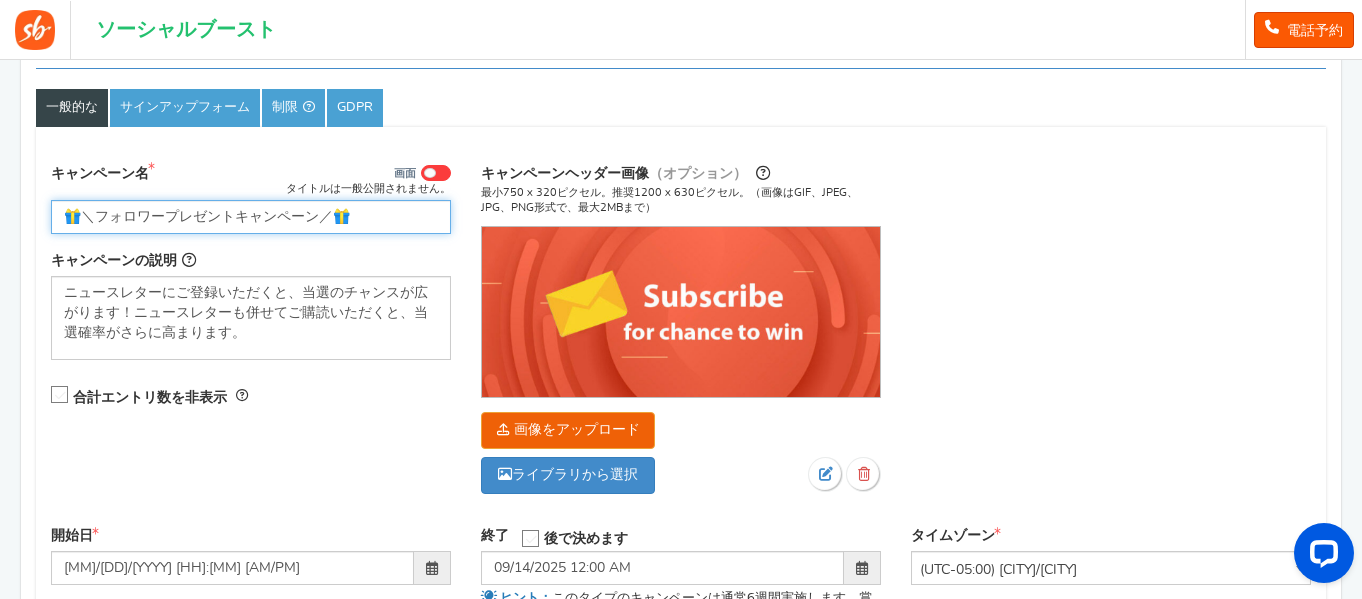 type on "🎁＼フォロワープレゼントキャンペーン／🎁" 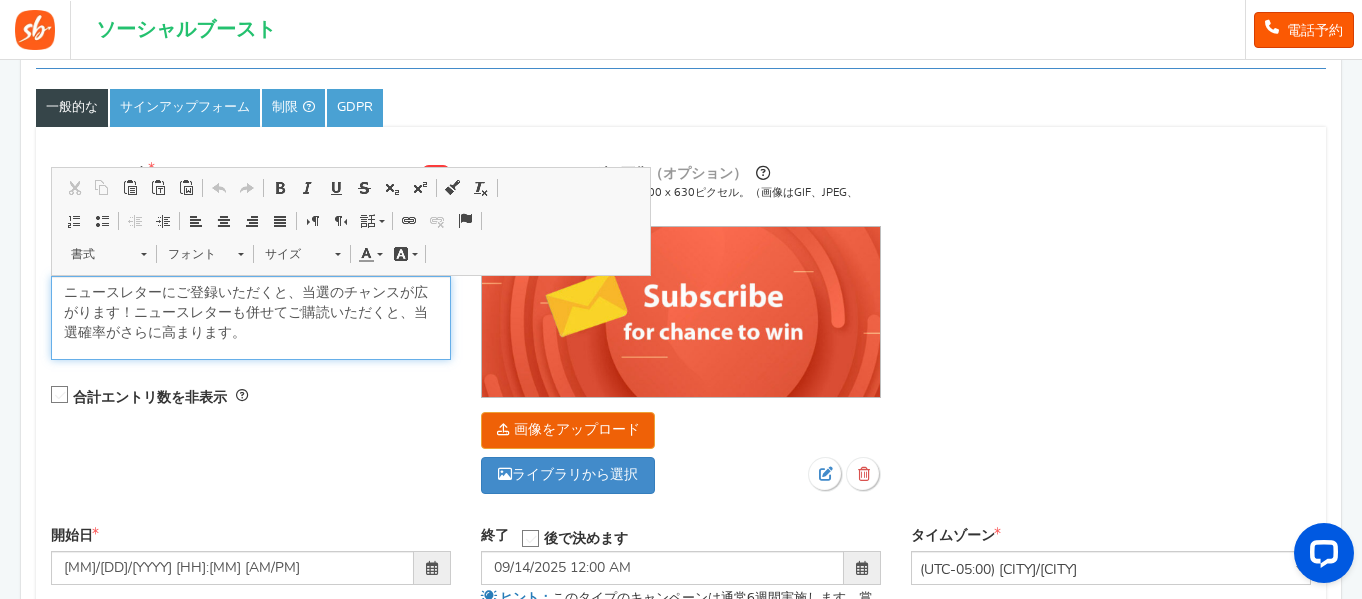 click on "ニュースレターにご登録いただくと、当選のチャンスが広がります！ニュースレターも併せてご購読いただくと、当選確率がさらに高まります。" at bounding box center [251, 313] 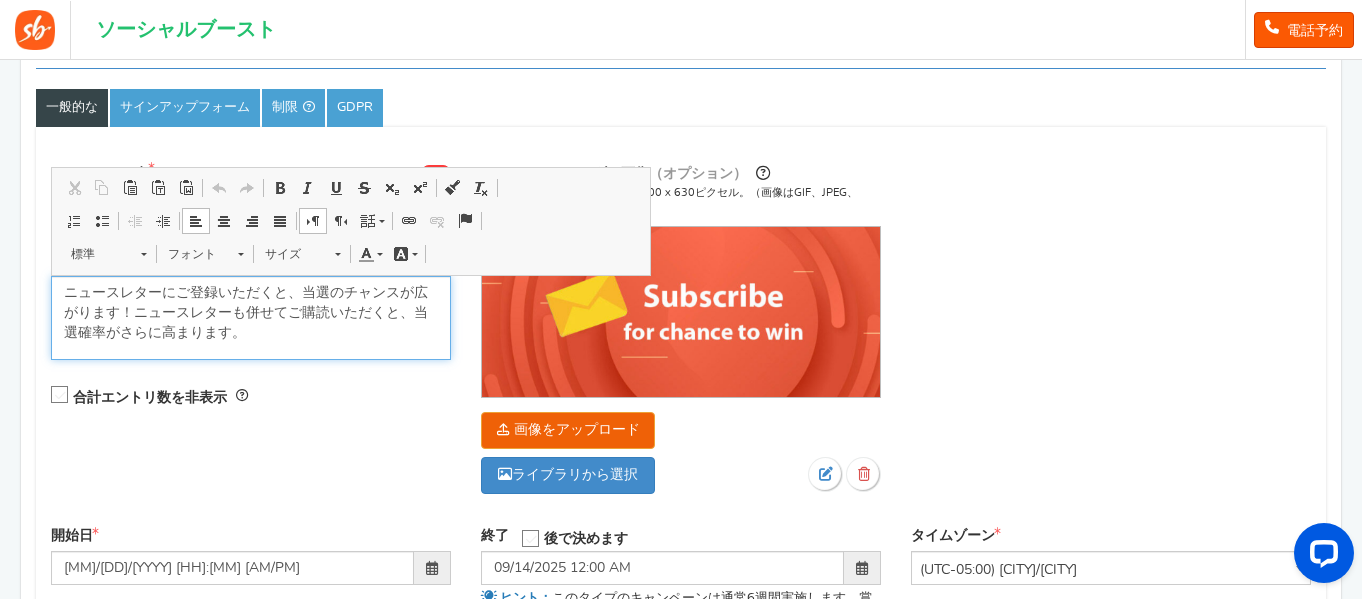 click on "ニュースレターにご登録いただくと、当選のチャンスが広がります！ニュースレターも併せてご購読いただくと、当選確率がさらに高まります。" at bounding box center (251, 318) 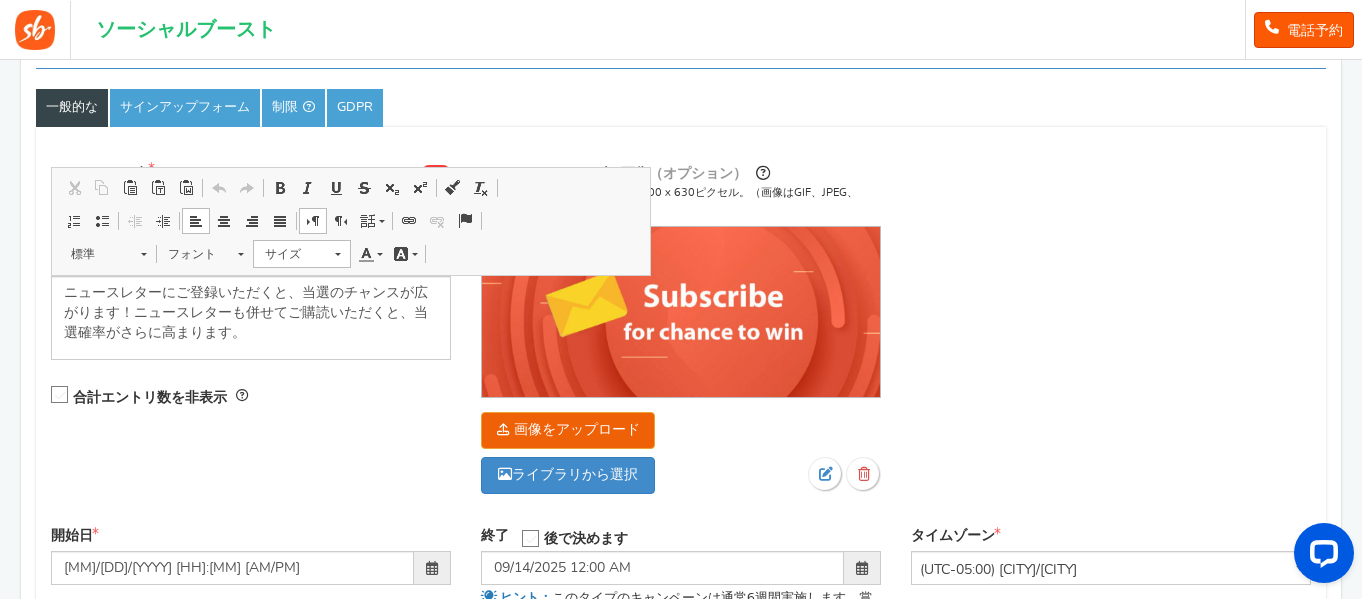 scroll, scrollTop: 0, scrollLeft: 0, axis: both 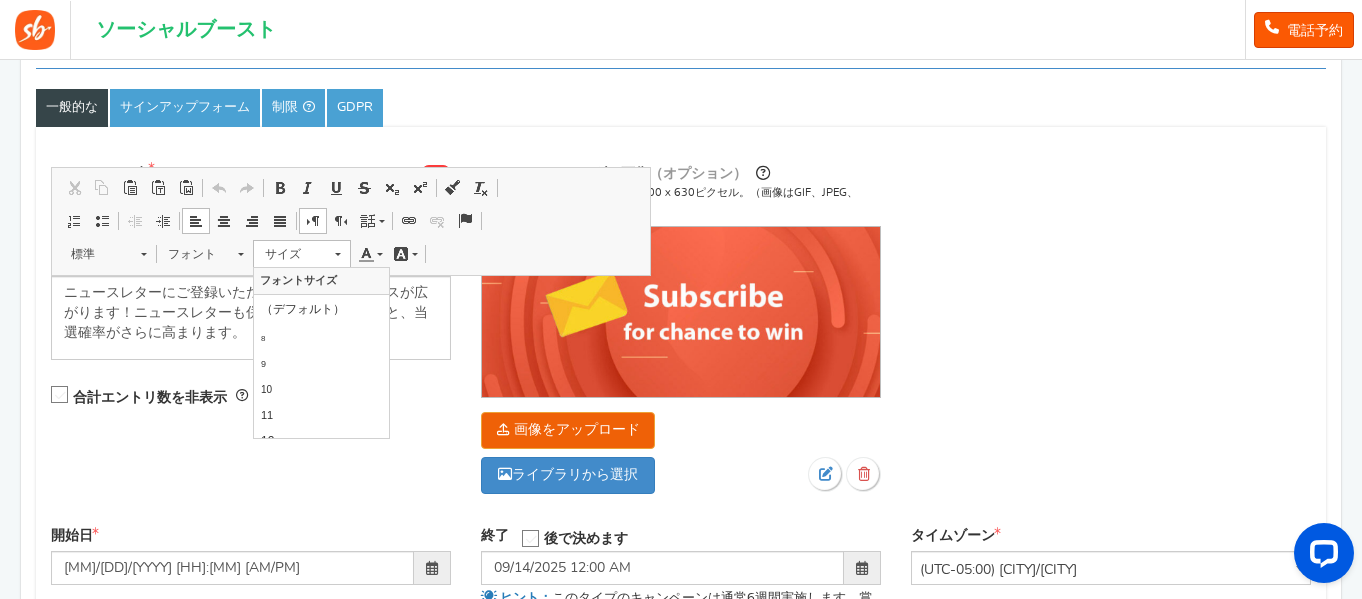 click on "キャンペーン名
画面
タイトルは一般公開されません。
🎁＼フォロワープレゼントキャンペーン／🎁
This will be shown to the public and to eligible customers in the 'cart -thanks' page" at bounding box center [681, 339] 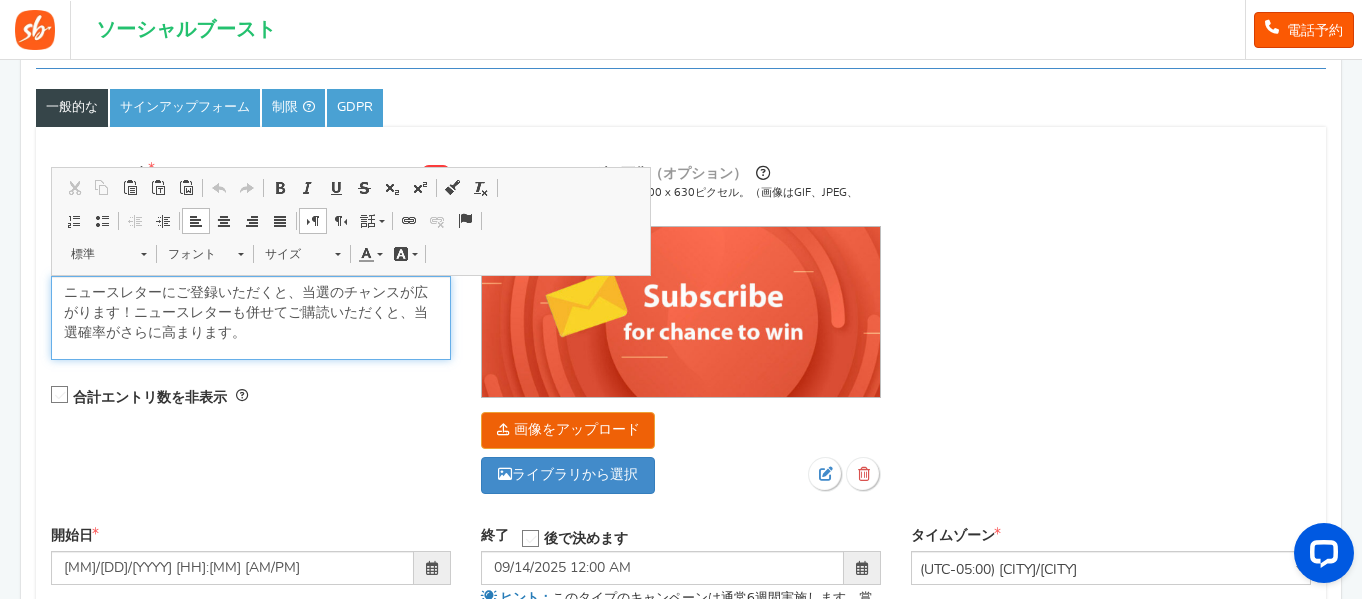 click on "ニュースレターにご登録いただくと、当選のチャンスが広がります！ニュースレターも併せてご購読いただくと、当選確率がさらに高まります。" at bounding box center [246, 313] 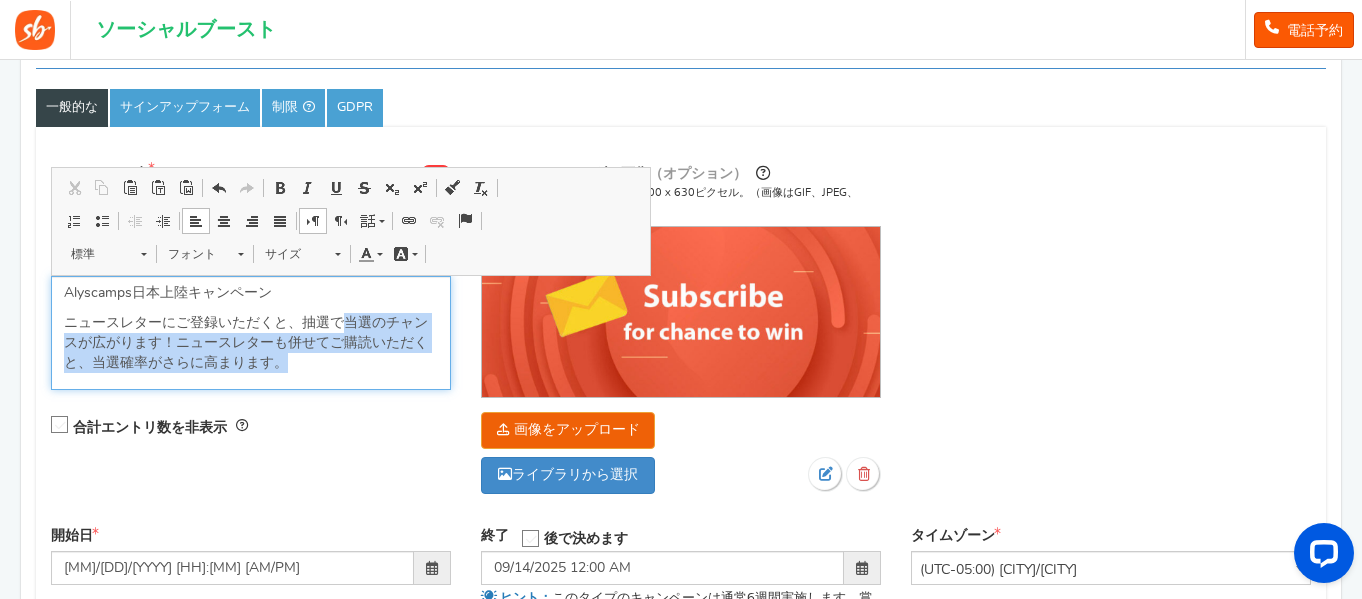 drag, startPoint x: 341, startPoint y: 322, endPoint x: 357, endPoint y: 382, distance: 62.0967 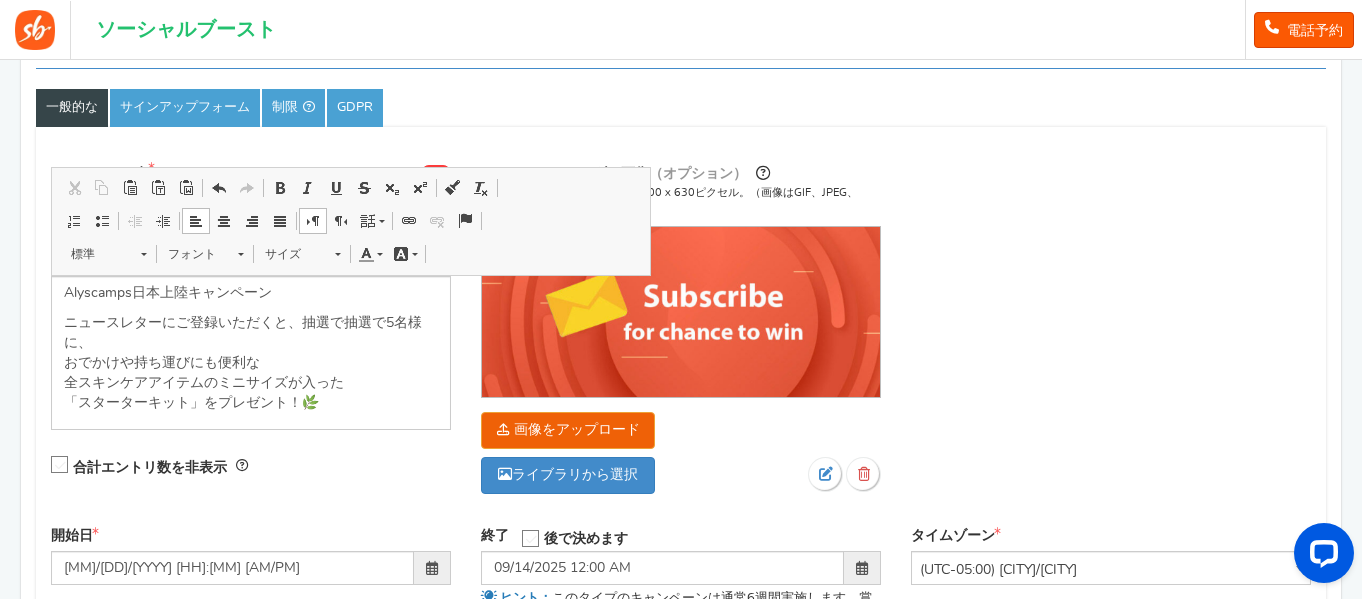 drag, startPoint x: 1198, startPoint y: 284, endPoint x: 1144, endPoint y: 284, distance: 54 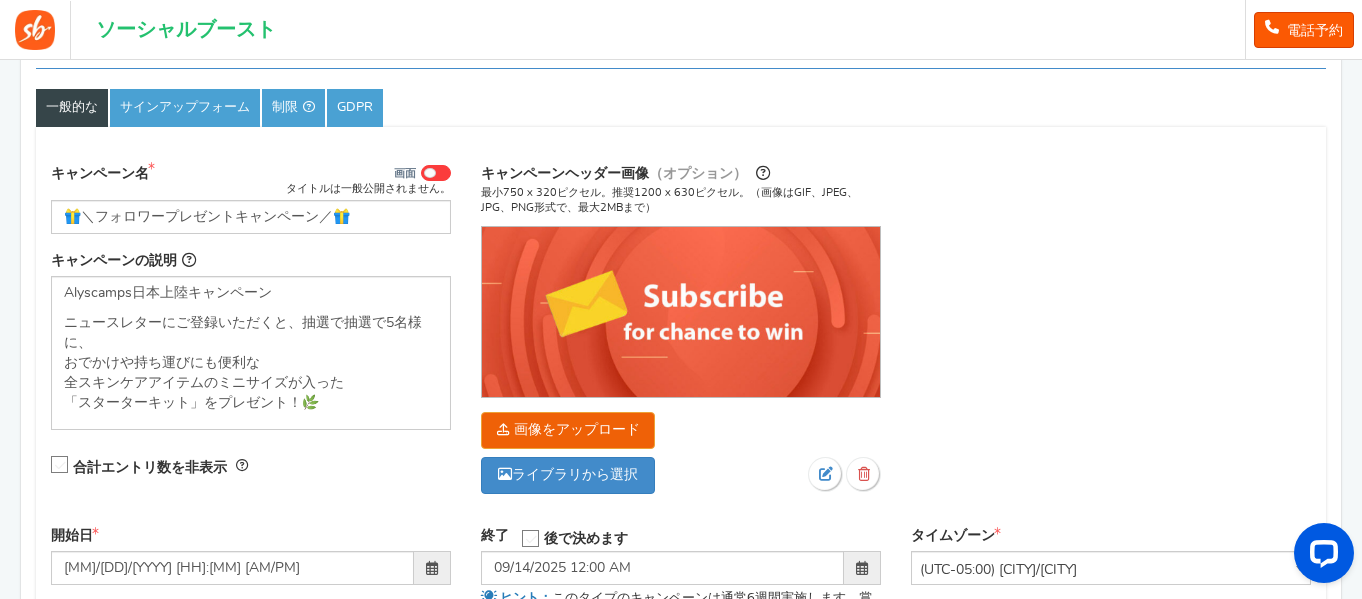 click on "キャンペーン名
画面
タイトルは一般公開されません。
🎁＼フォロワープレゼントキャンペーン／🎁
This will be shown to the public and to eligible customers in the 'cart -thanks' page" at bounding box center [681, 339] 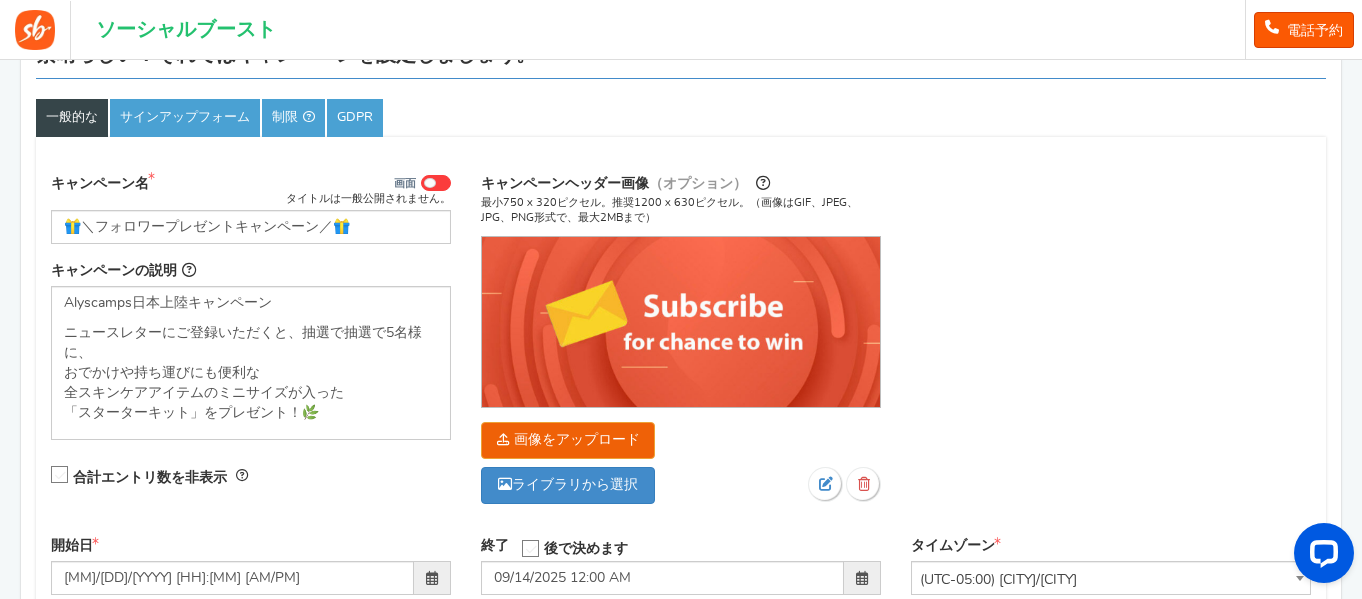 scroll, scrollTop: 0, scrollLeft: 0, axis: both 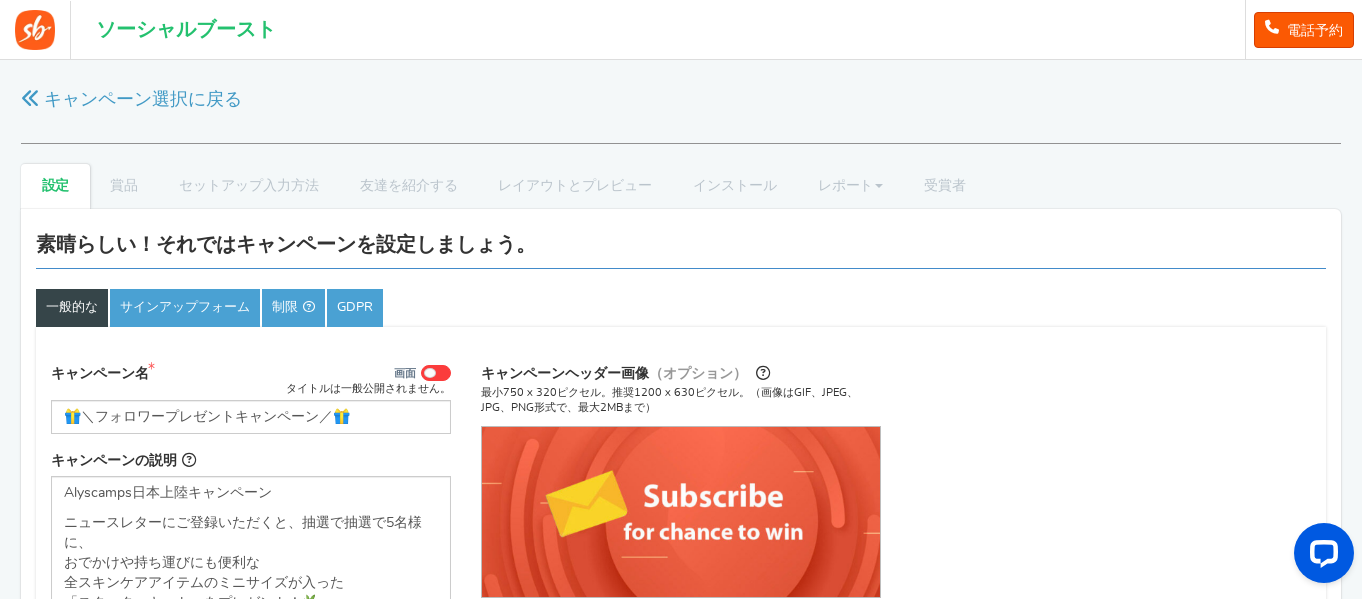 click on "一般的な
サインアップフォーム
制限
GDPR" at bounding box center [681, 308] 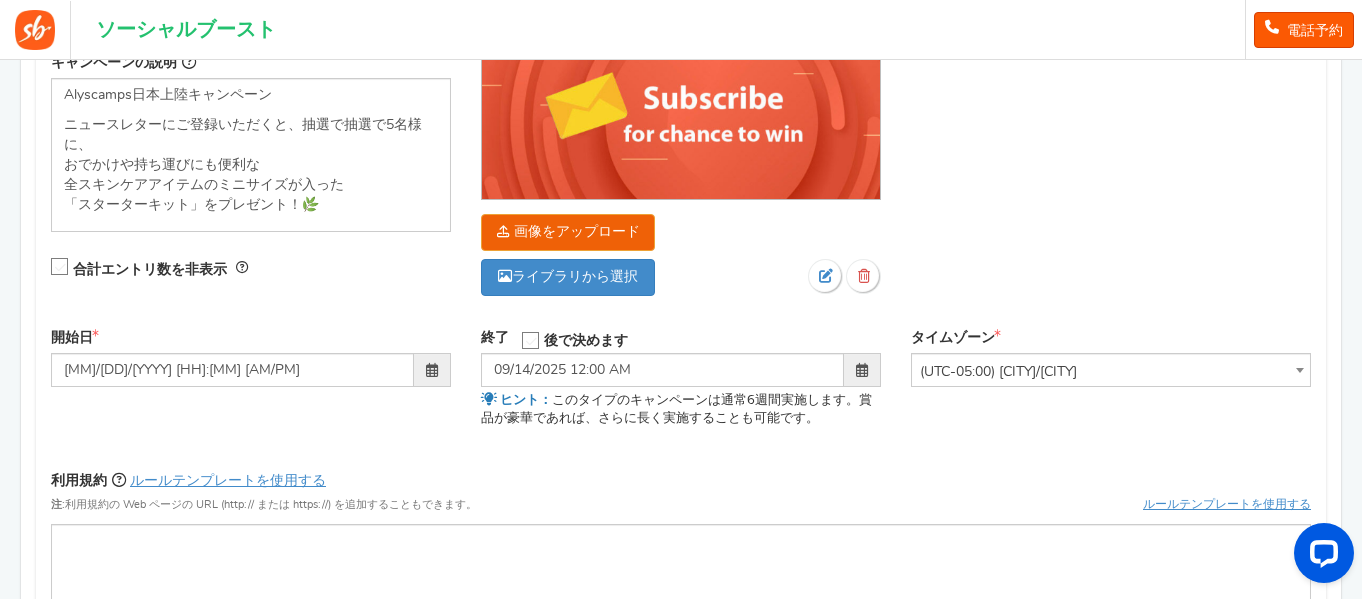 scroll, scrollTop: 400, scrollLeft: 0, axis: vertical 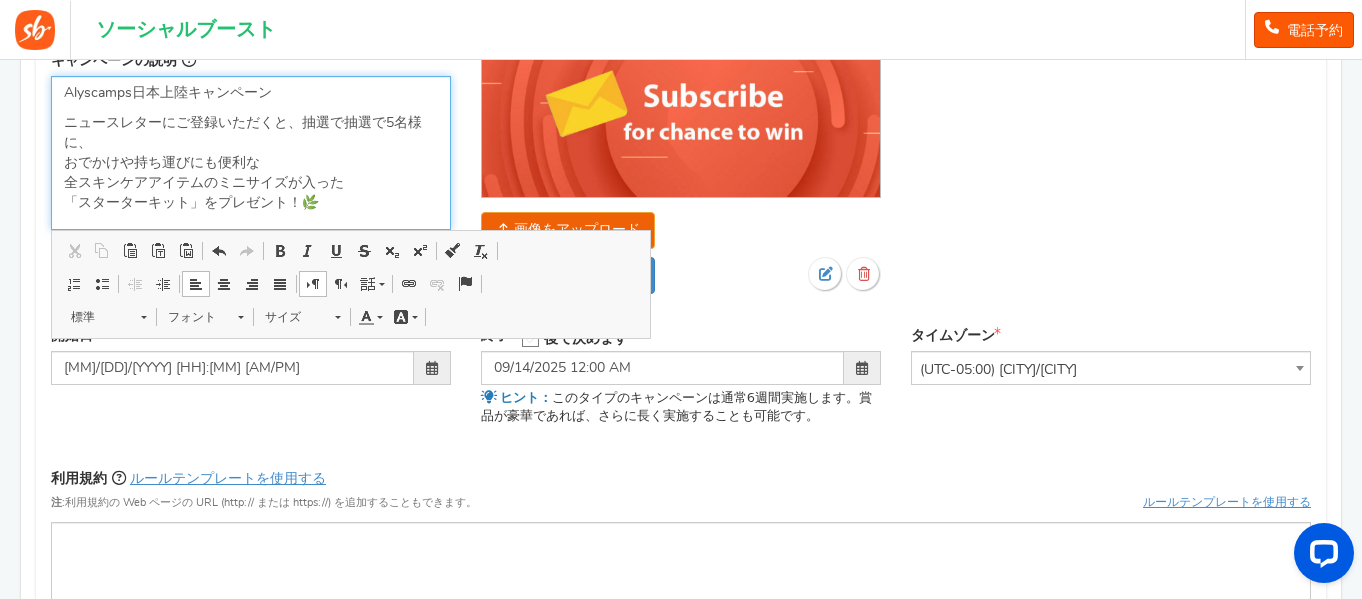 click on "ニュースレターにご登録いただくと、抽選で 抽選で5名様に、 おでかけや持ち運びにも便利な 全スキンケアアイテムのミニサイズが入った 「スターターキット」をプレゼント！🌿" at bounding box center [251, 163] 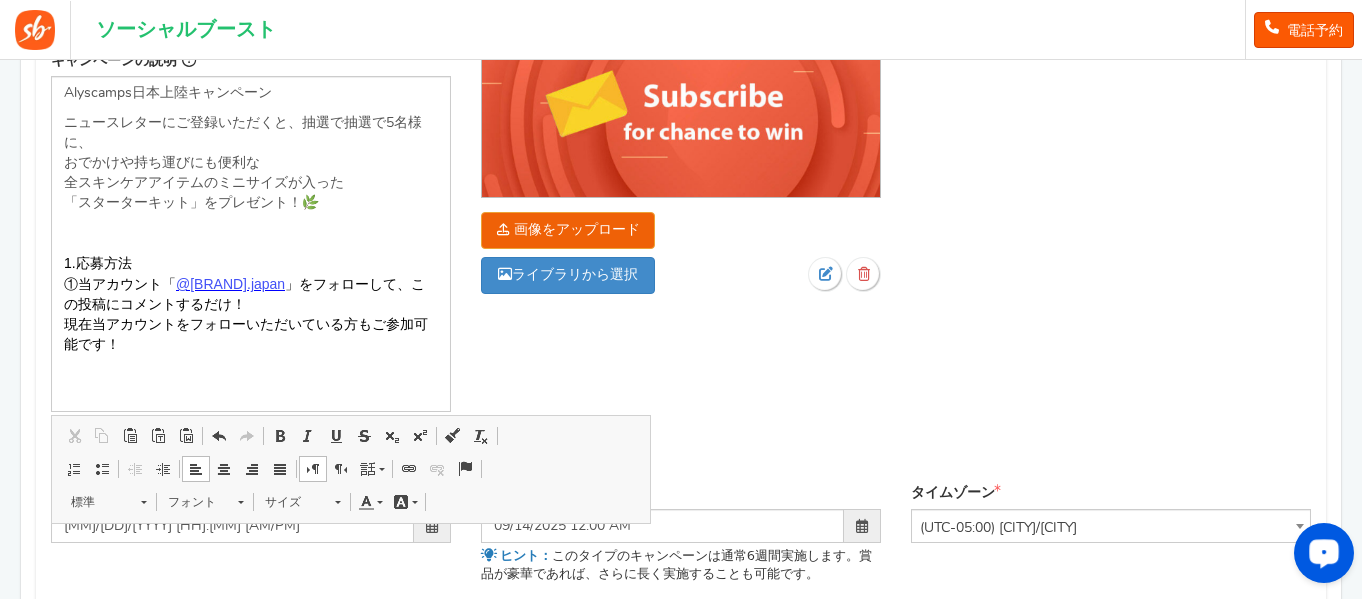 drag, startPoint x: 1254, startPoint y: 305, endPoint x: 1171, endPoint y: 324, distance: 85.146935 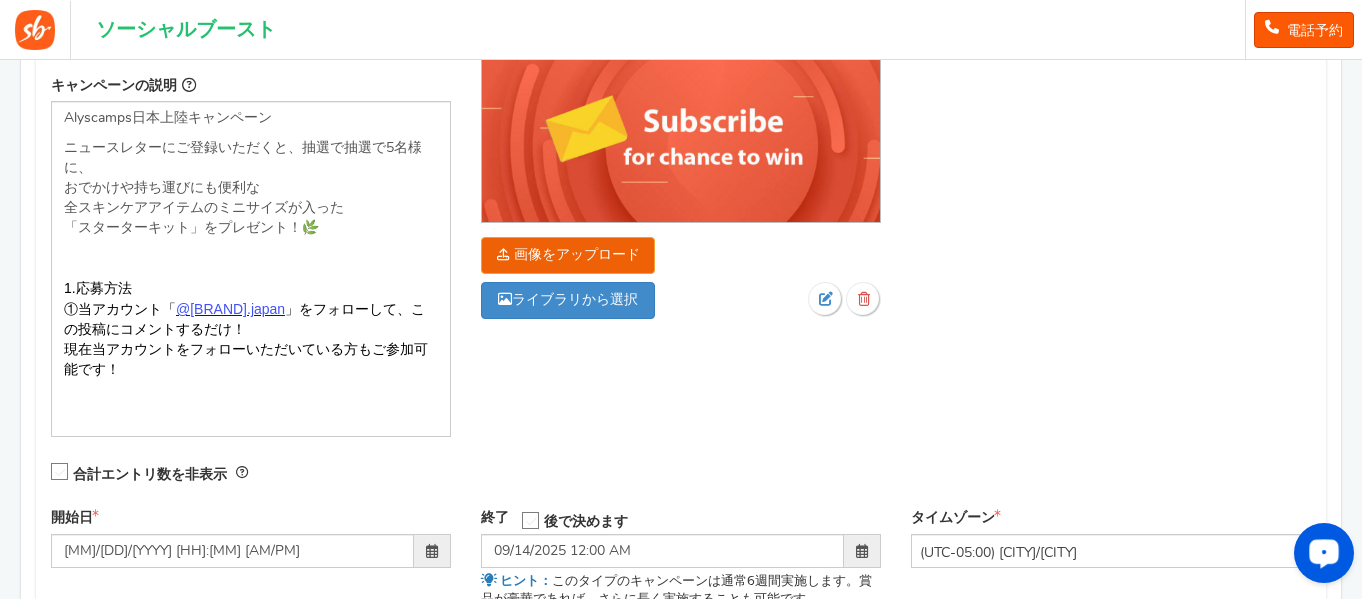 scroll, scrollTop: 300, scrollLeft: 0, axis: vertical 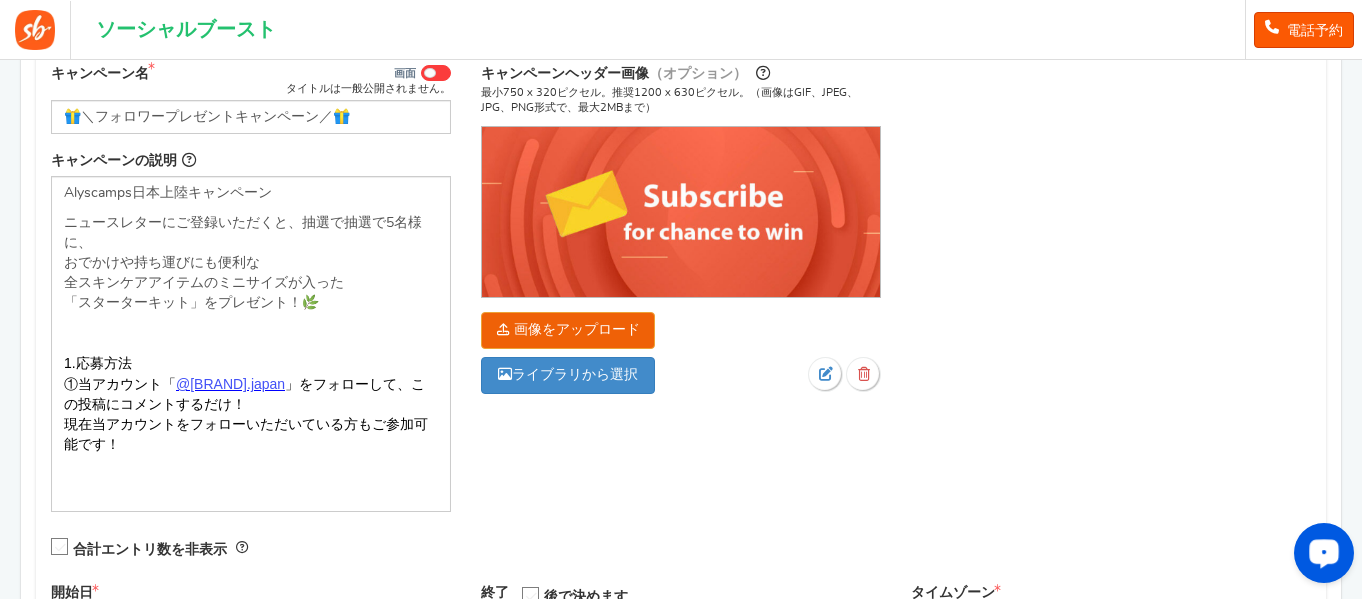 click on "キャンペーン名
画面
タイトルは一般公開されません。
🎁＼フォロワープレゼントキャンペーン／🎁
This will be shown to the public and to eligible customers in the 'cart -thanks' page
1. 応募方法" at bounding box center [681, 318] 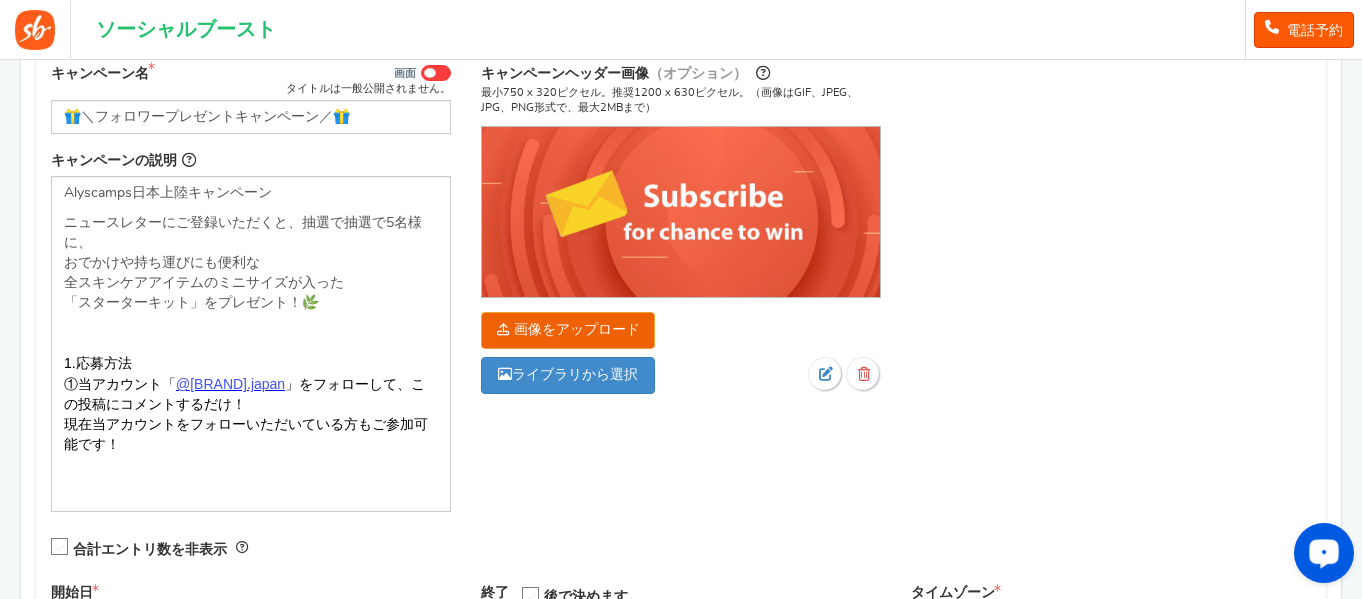 click on "キャンペーン名
画面
タイトルは一般公開されません。
🎁＼フォロワープレゼントキャンペーン／🎁
This will be shown to the public and to eligible customers in the 'cart -thanks' page
1. 応募方法" at bounding box center (681, 318) 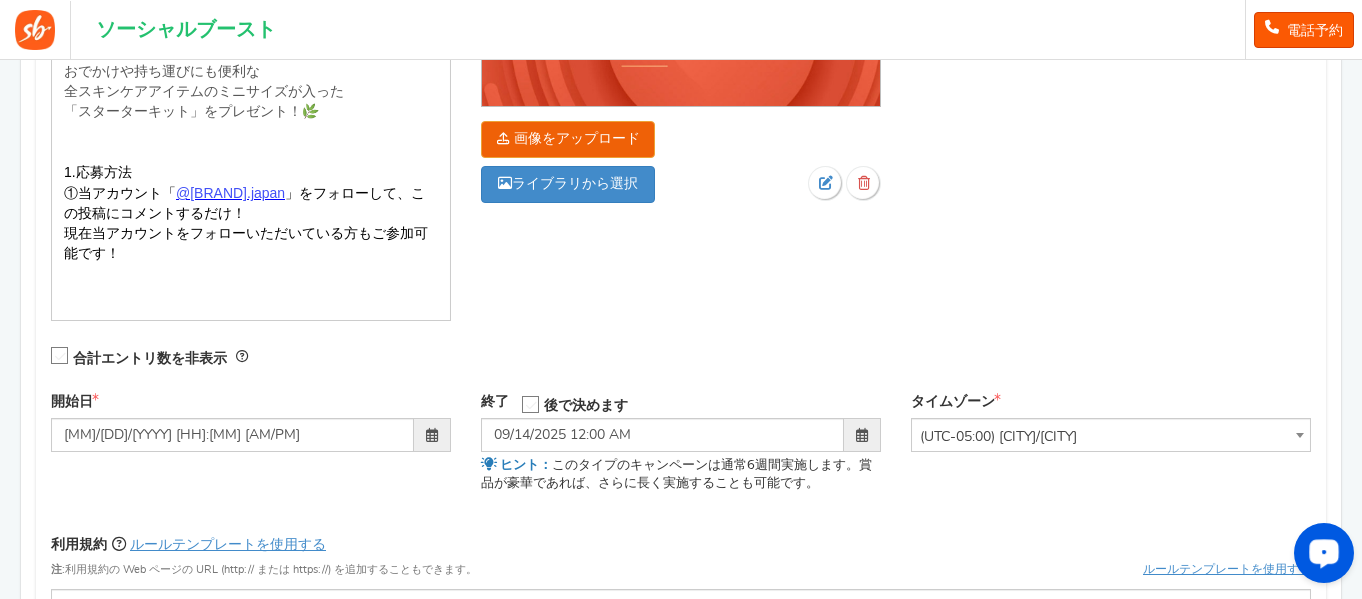 scroll, scrollTop: 500, scrollLeft: 0, axis: vertical 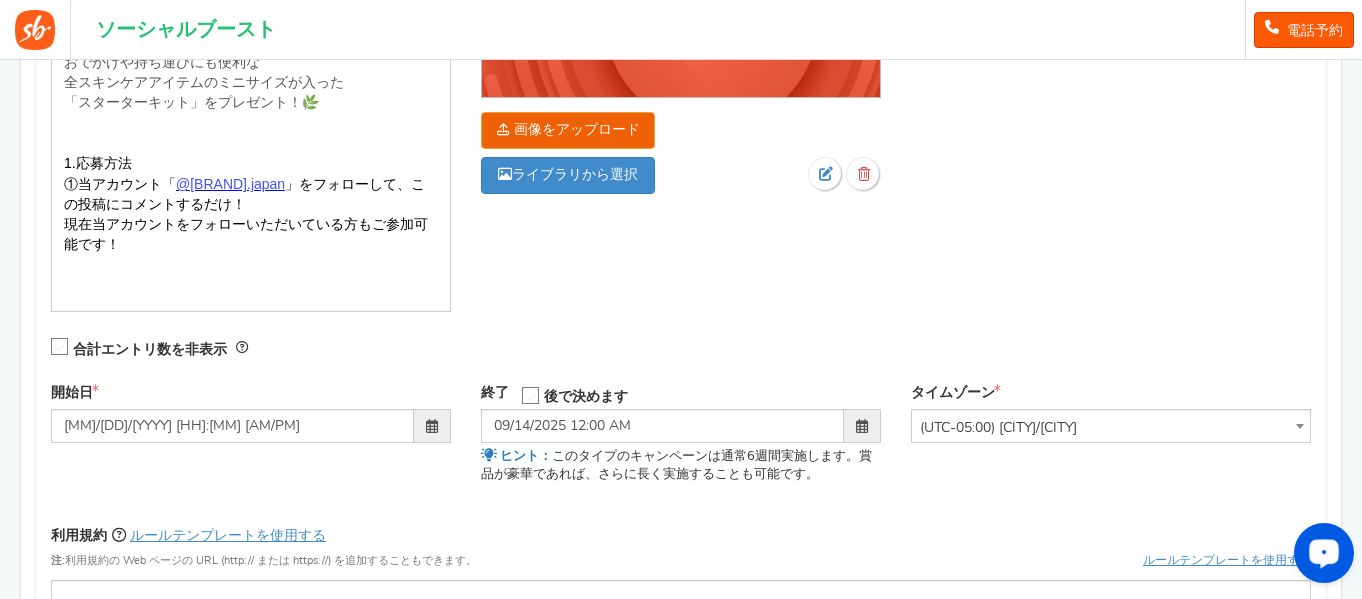 click on "キャンペーン名
画面
タイトルは一般公開されません。
🎁＼フォロワープレゼントキャンペーン／🎁
This will be shown to the public and to eligible customers in the 'cart -thanks' page
1. 応募方法" at bounding box center (681, 118) 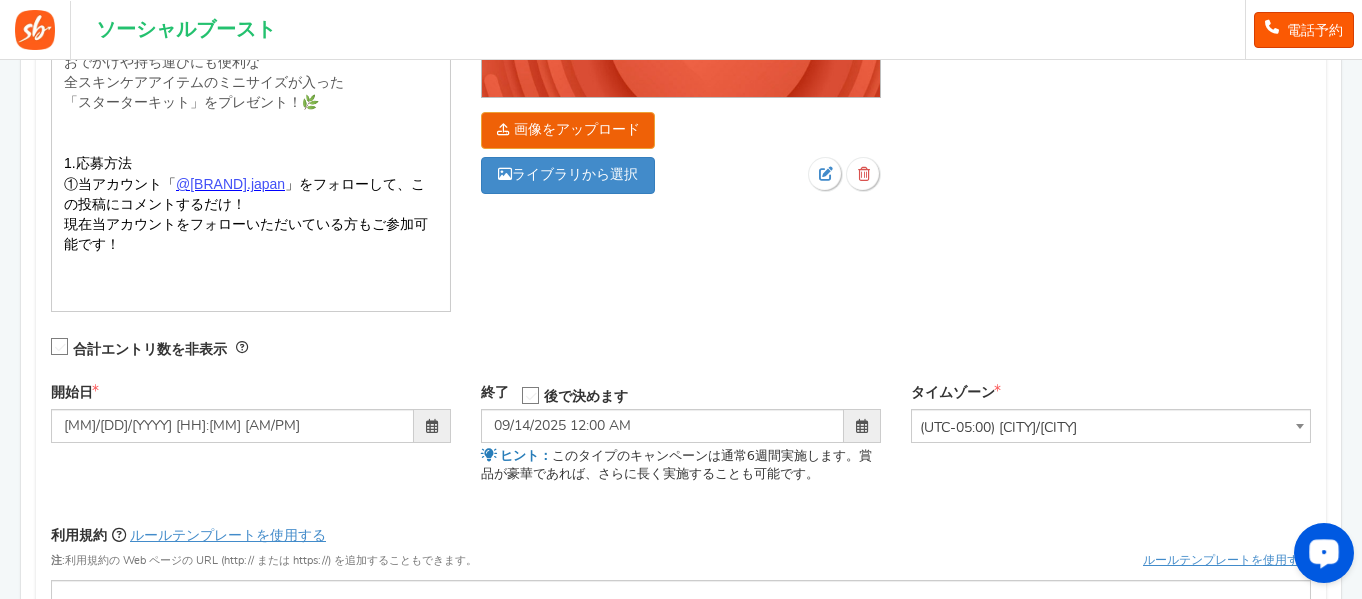 click on "キャンペーン名
画面
タイトルは一般公開されません。
🎁＼フォロワープレゼントキャンペーン／🎁
This will be shown to the public and to eligible customers in the 'cart -thanks' page
1. 応募方法" at bounding box center [681, 118] 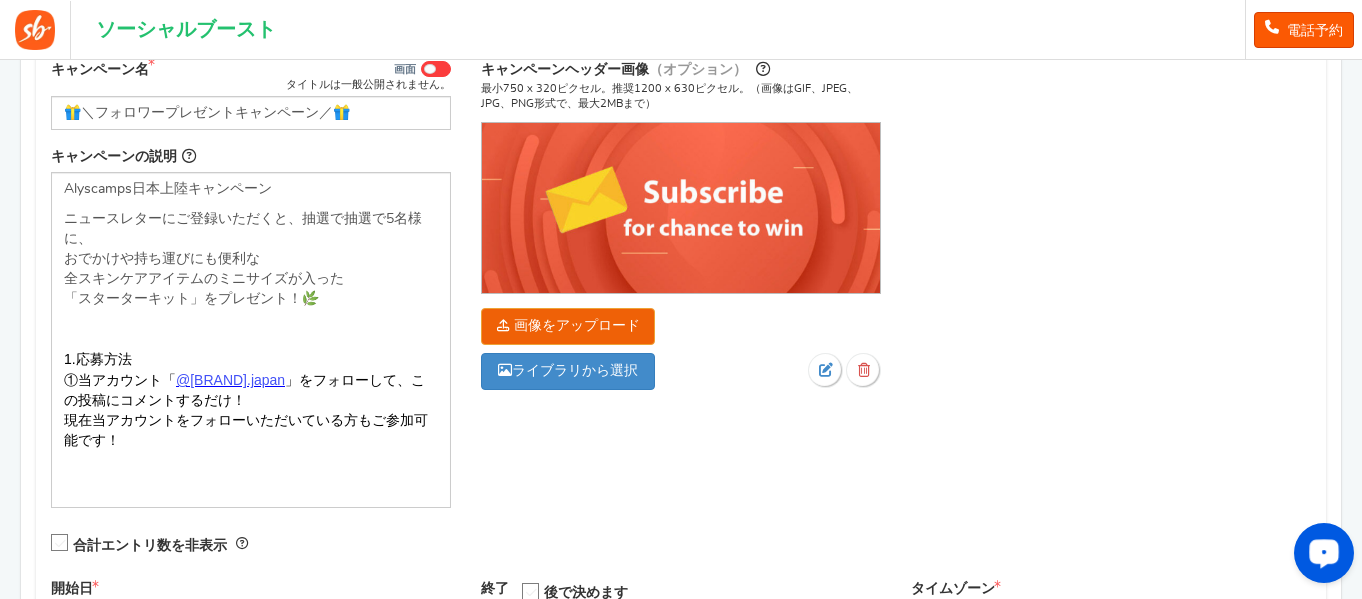 scroll, scrollTop: 300, scrollLeft: 0, axis: vertical 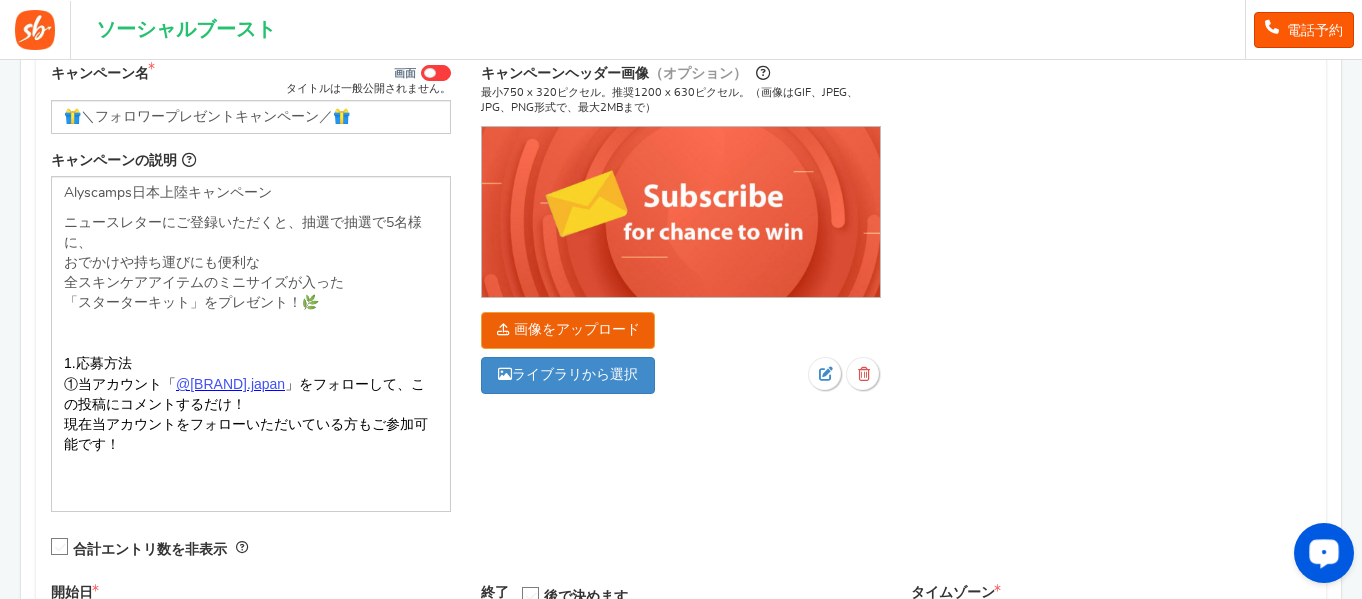 click on "キャンペーン名
画面
タイトルは一般公開されません。
🎁＼フォロワープレゼントキャンペーン／🎁
This will be shown to the public and to eligible customers in the 'cart -thanks' page
1. 応募方法" at bounding box center (681, 318) 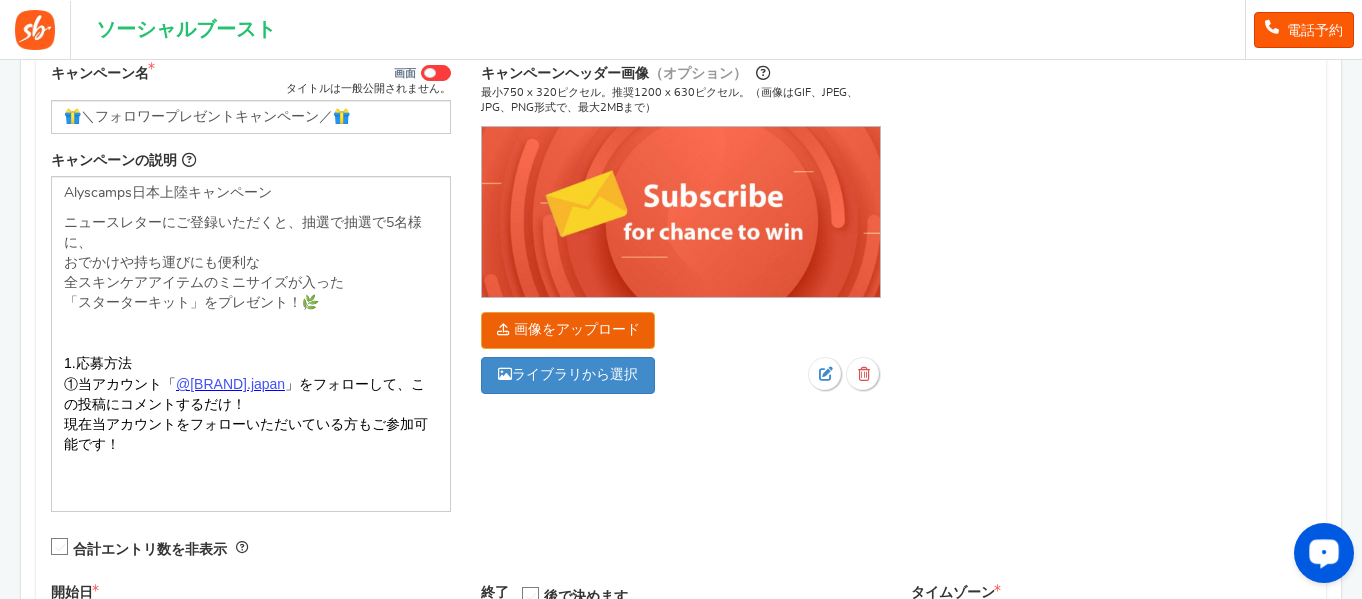 click on "キャンペーン名
画面
タイトルは一般公開されません。
🎁＼フォロワープレゼントキャンペーン／🎁
This will be shown to the public and to eligible customers in the 'cart -thanks' page
1. 応募方法" at bounding box center (681, 318) 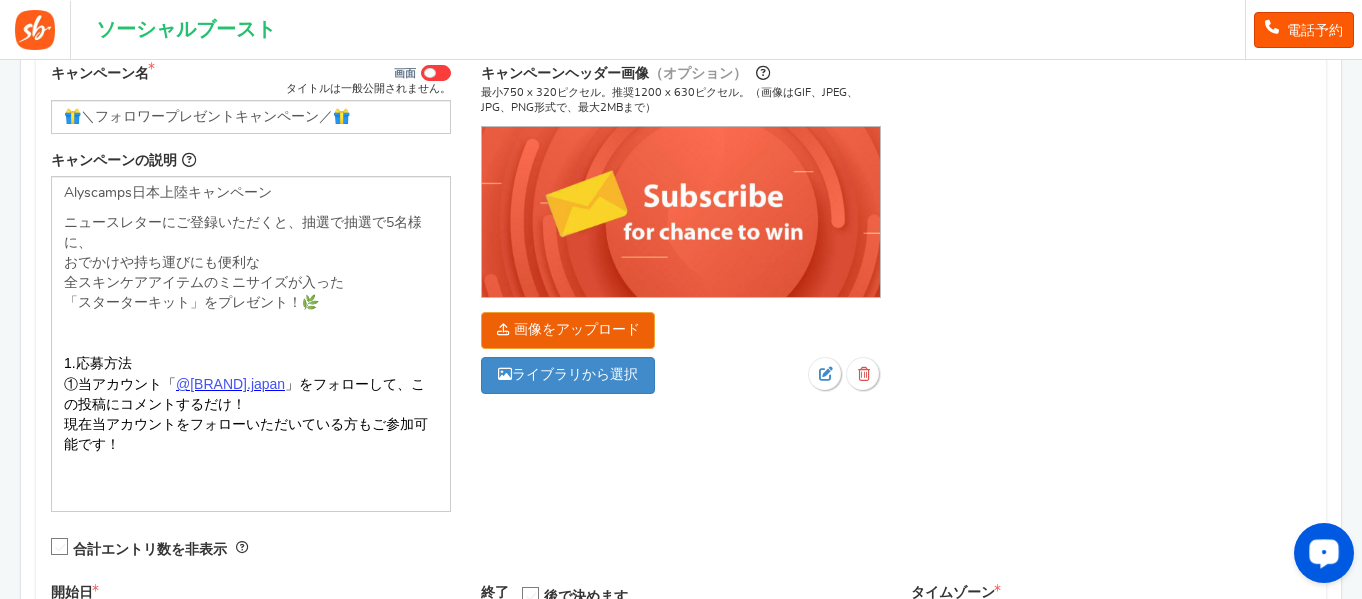 click on "キャンペーン名
画面
タイトルは一般公開されません。
🎁＼フォロワープレゼントキャンペーン／🎁
This will be shown to the public and to eligible customers in the 'cart -thanks' page
1. 応募方法" at bounding box center (681, 318) 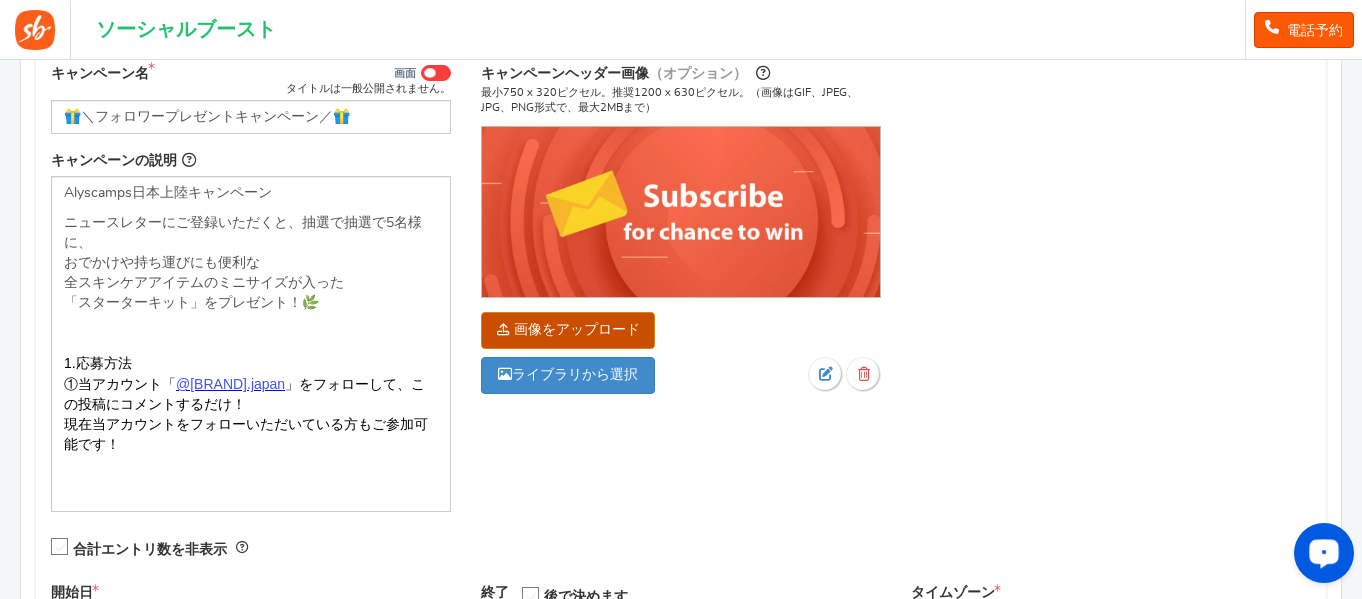click at bounding box center [-1386, 456] 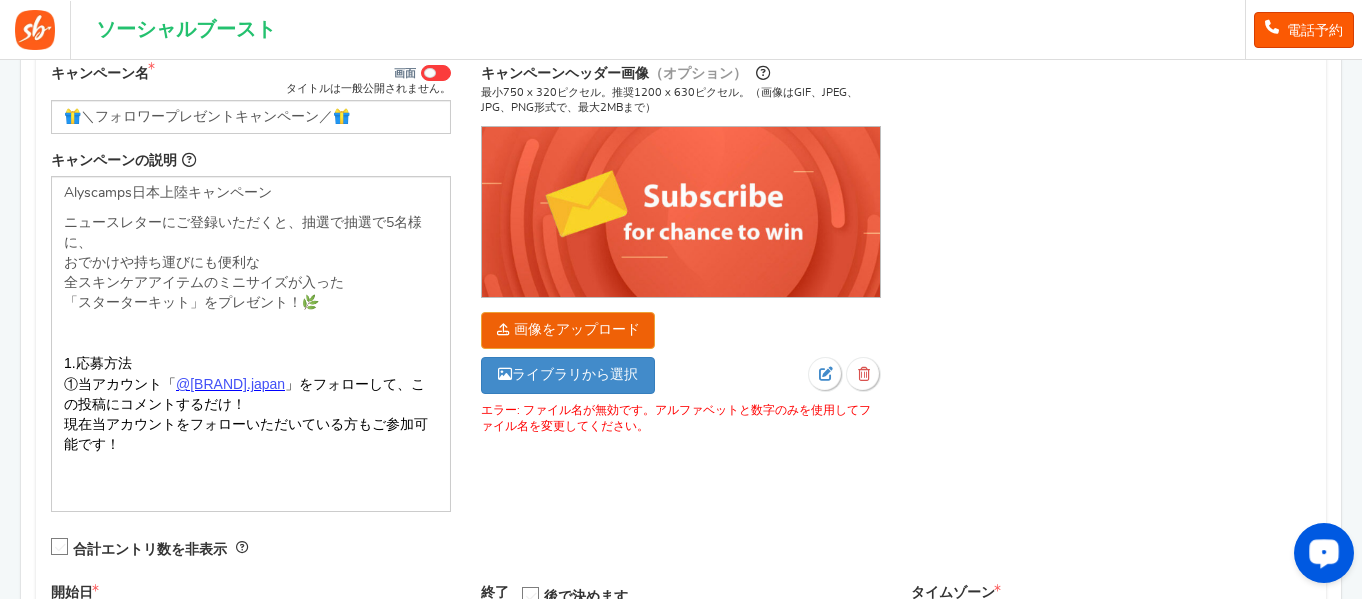 click on "キャンペーン名
画面
タイトルは一般公開されません。
🎁＼フォロワープレゼントキャンペーン／🎁
This will be shown to the public and to eligible customers in the 'cart -thanks' page
1. 応募方法" at bounding box center (681, 318) 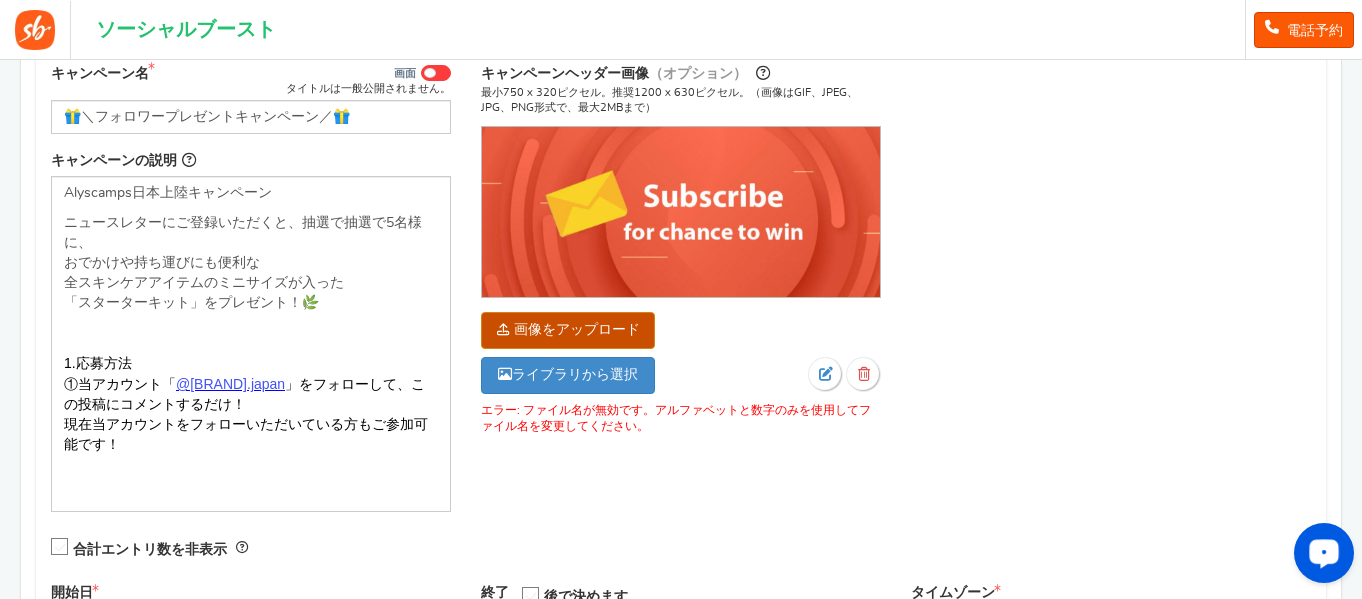 click at bounding box center (-1386, 456) 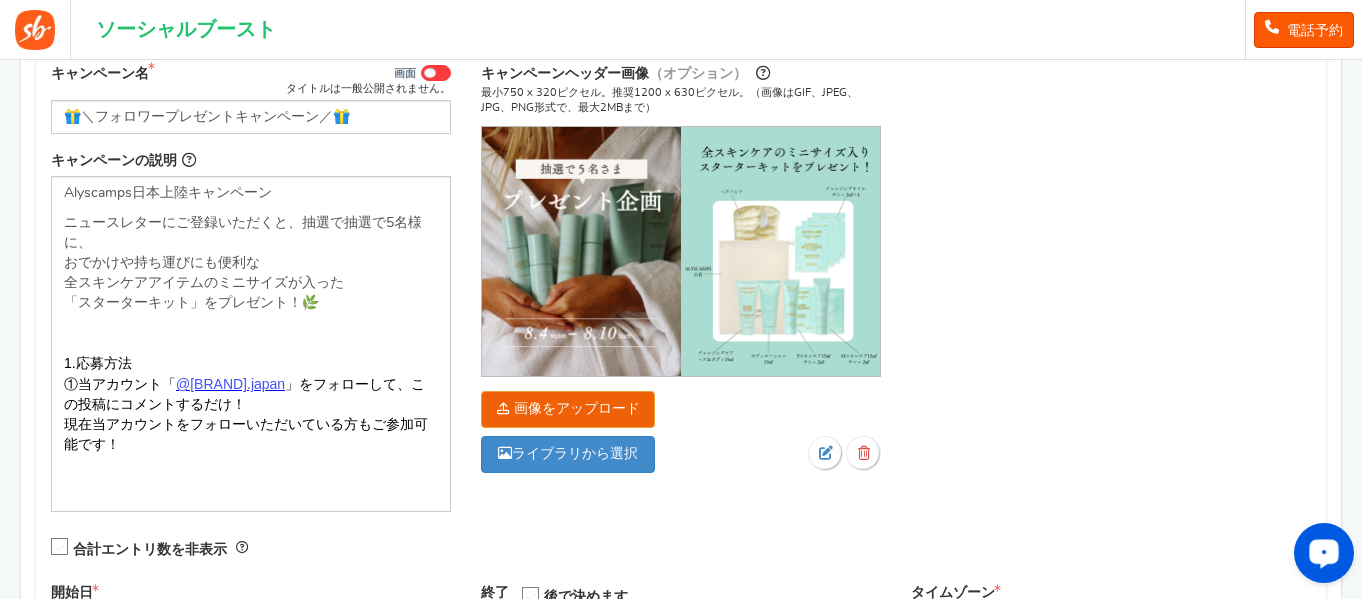 click on "キャンペーン名
画面
タイトルは一般公開されません。
🎁＼フォロワープレゼントキャンペーン／🎁
This will be shown to the public and to eligible customers in the 'cart -thanks' page
1. 応募方法" at bounding box center (681, 318) 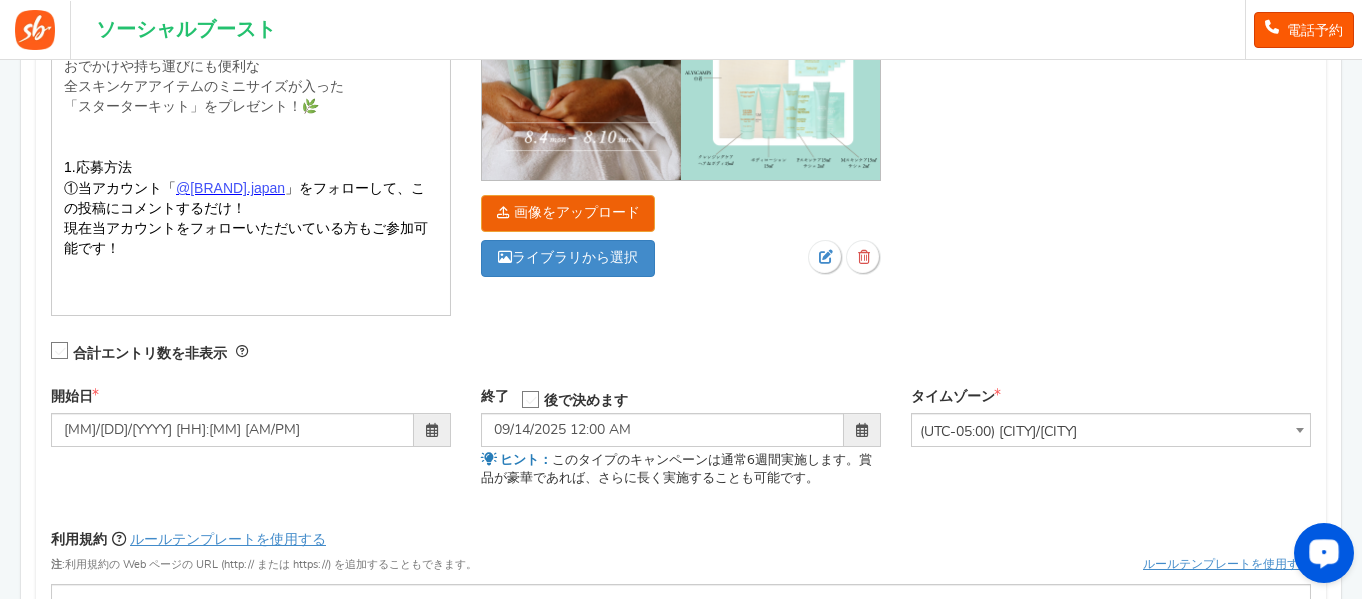 scroll, scrollTop: 500, scrollLeft: 0, axis: vertical 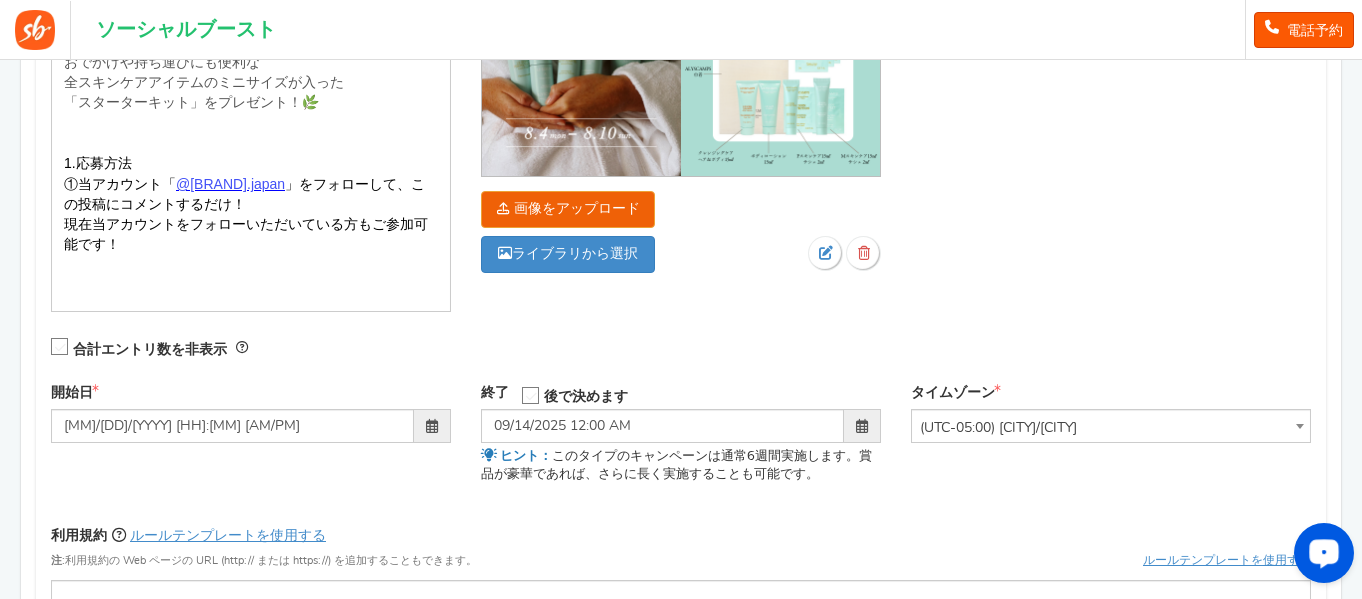 click at bounding box center (60, 347) 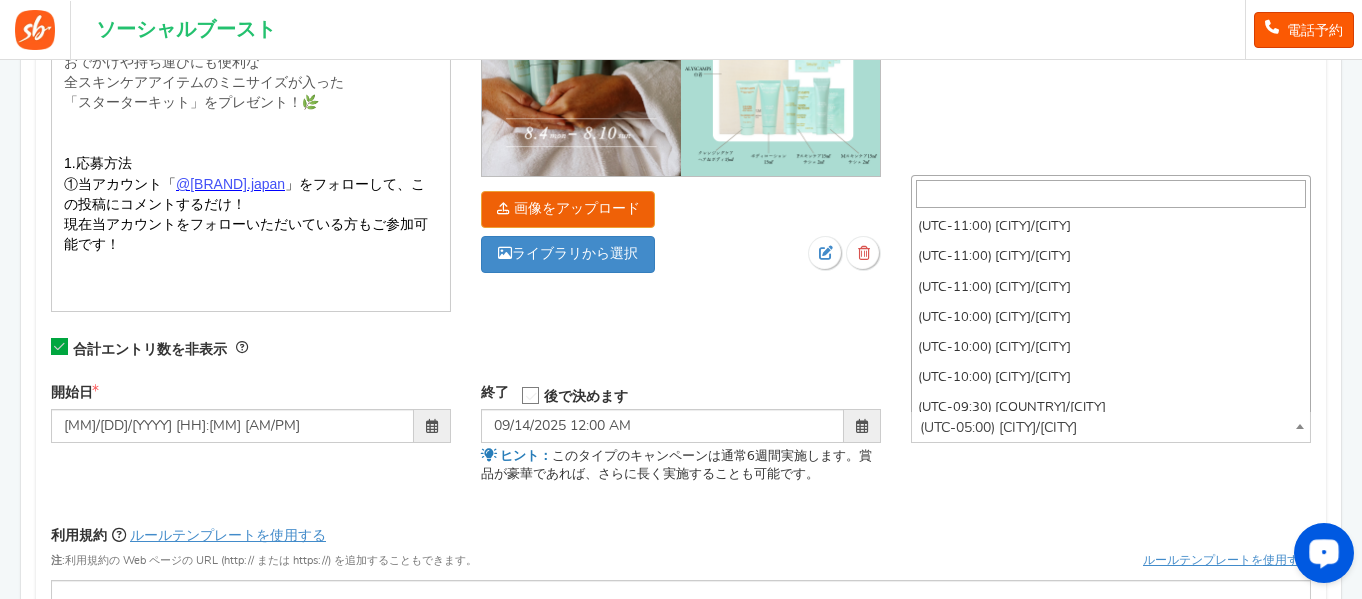 click on "(UTC-05:00) [CITY]/[CITY]" at bounding box center (998, 428) 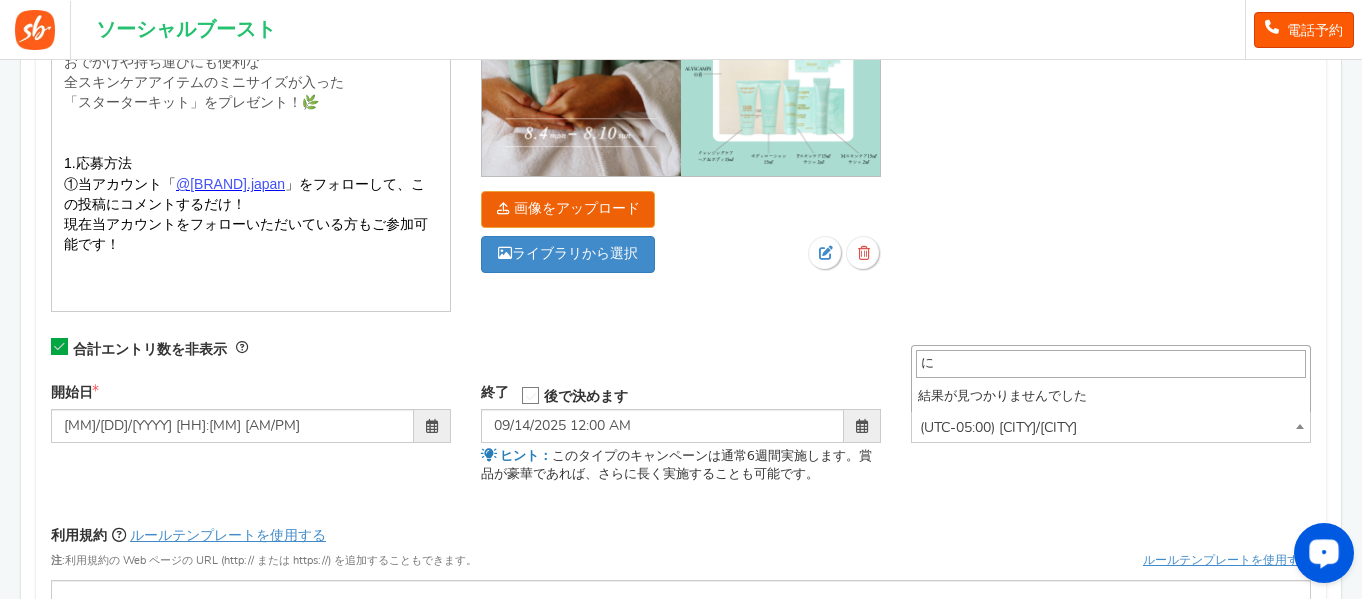 scroll, scrollTop: 0, scrollLeft: 0, axis: both 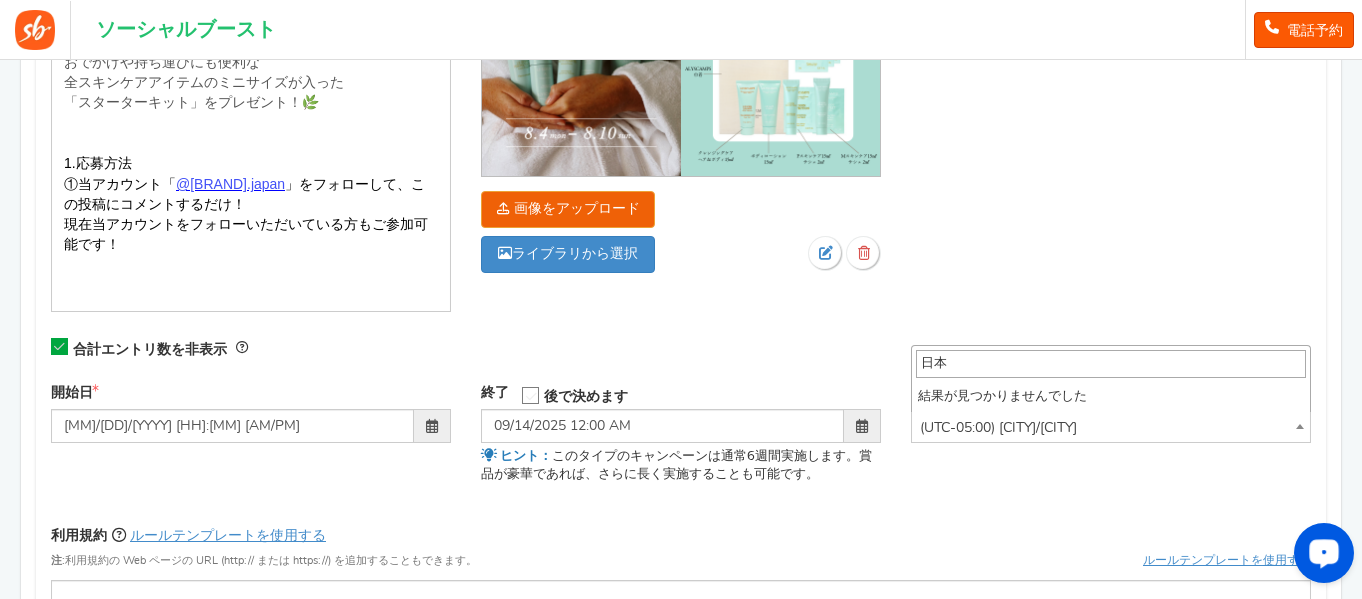 type on "日" 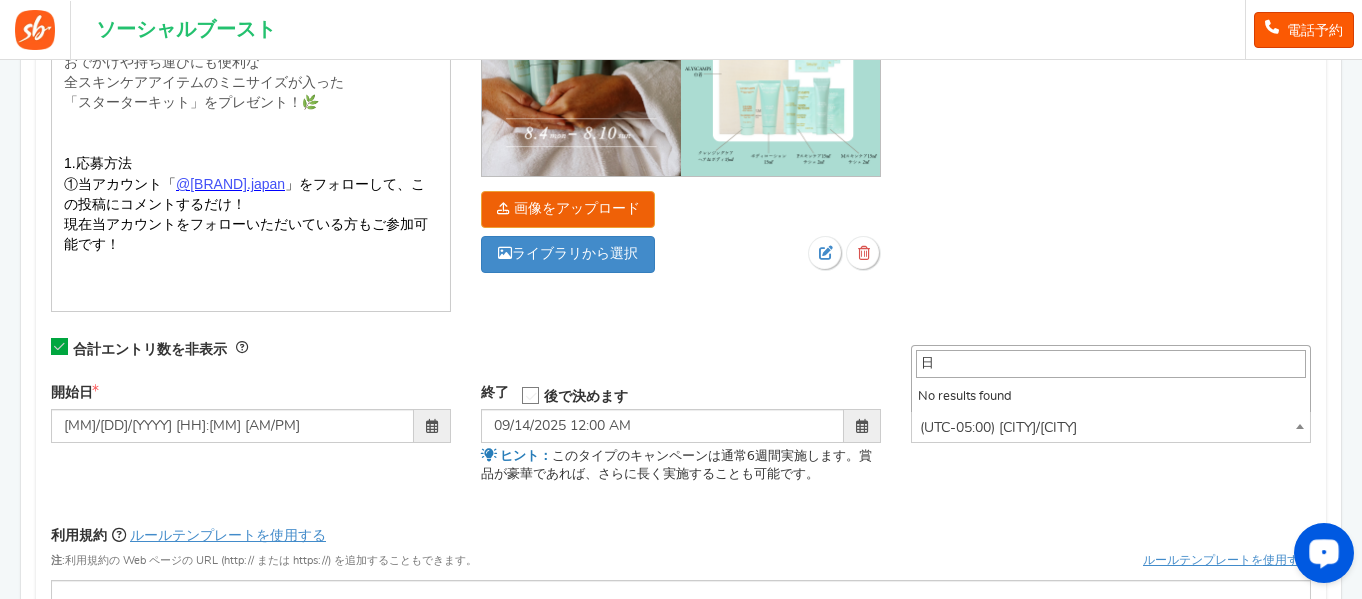 type 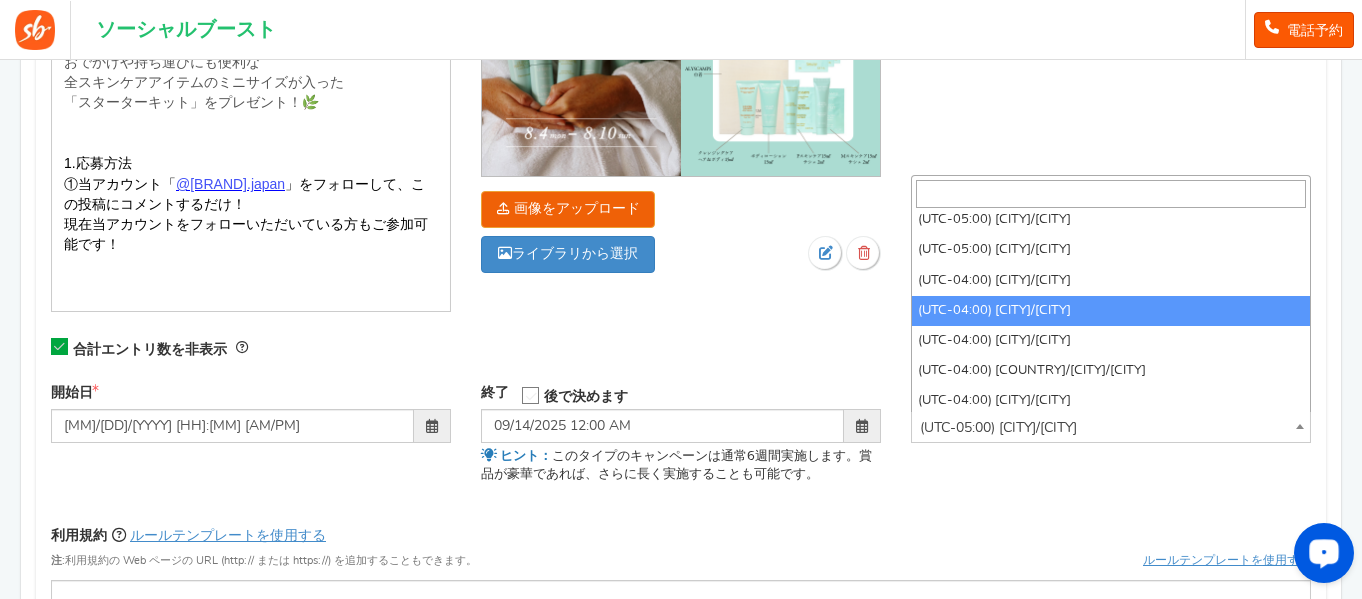 scroll, scrollTop: 2100, scrollLeft: 0, axis: vertical 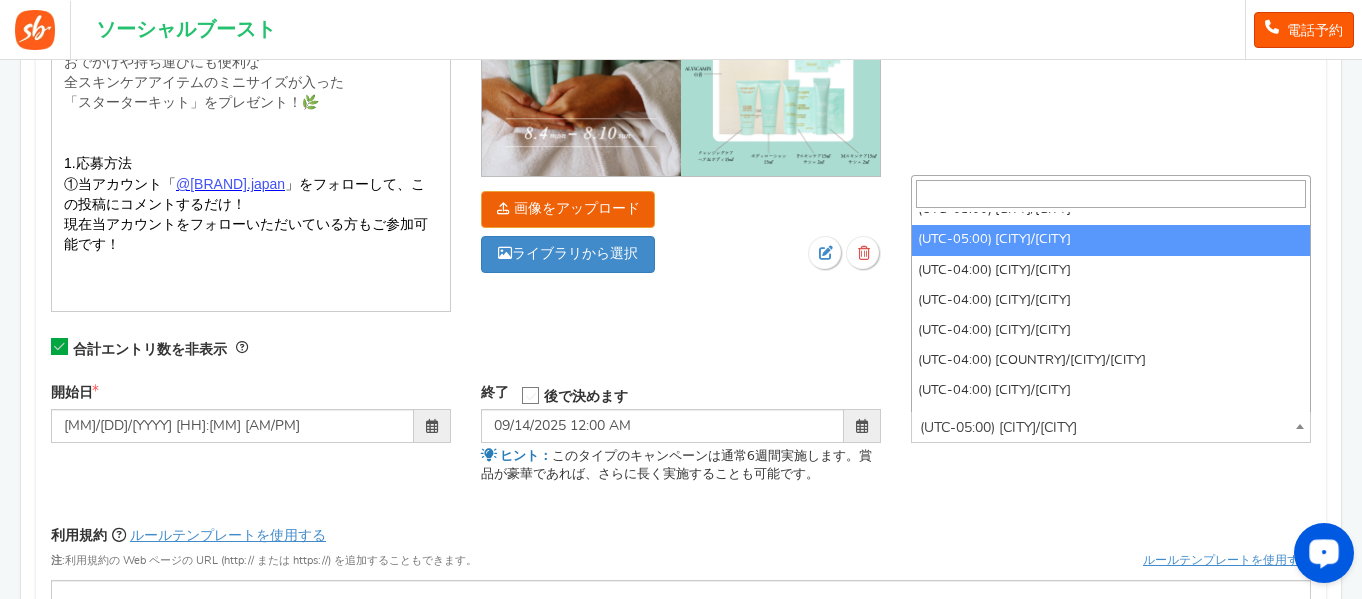 drag, startPoint x: 1310, startPoint y: 246, endPoint x: 1307, endPoint y: 327, distance: 81.055534 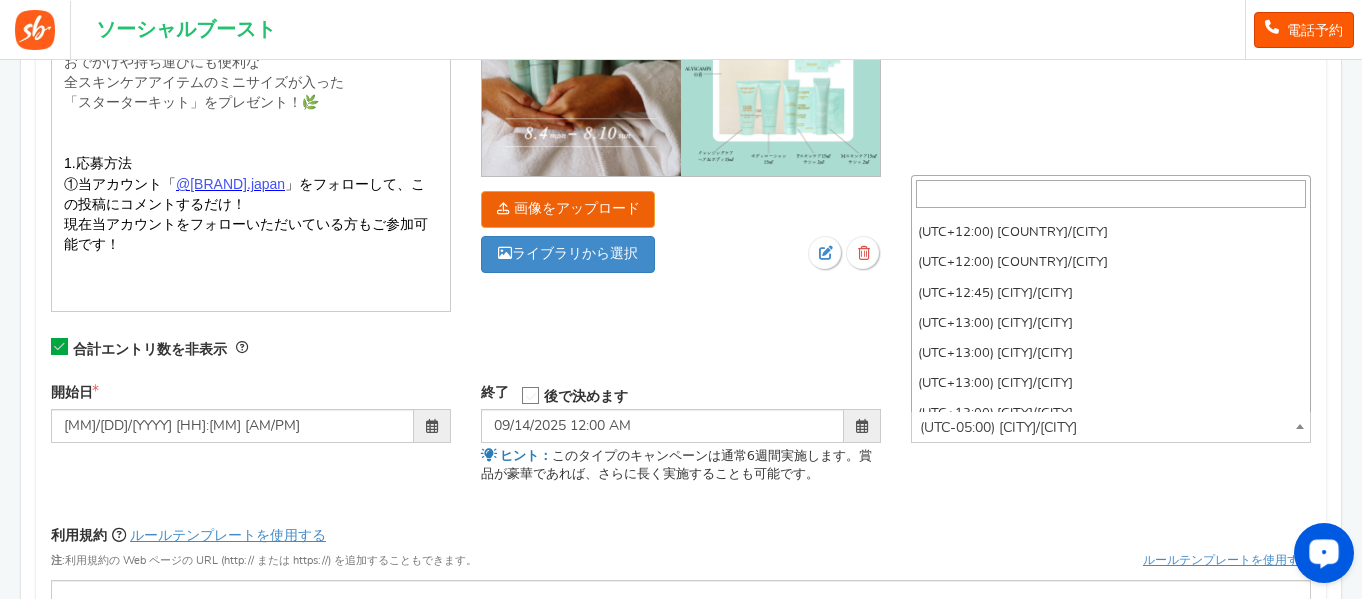 scroll, scrollTop: 12600, scrollLeft: 0, axis: vertical 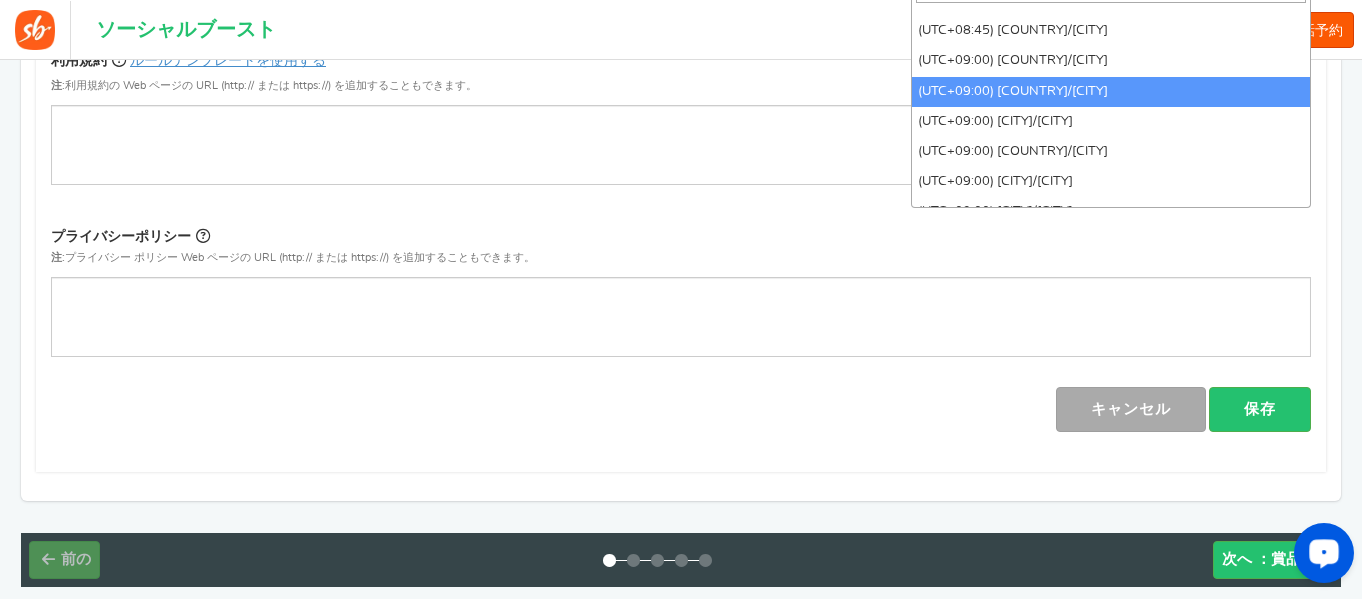 select on "[CITY]/[CITY]" 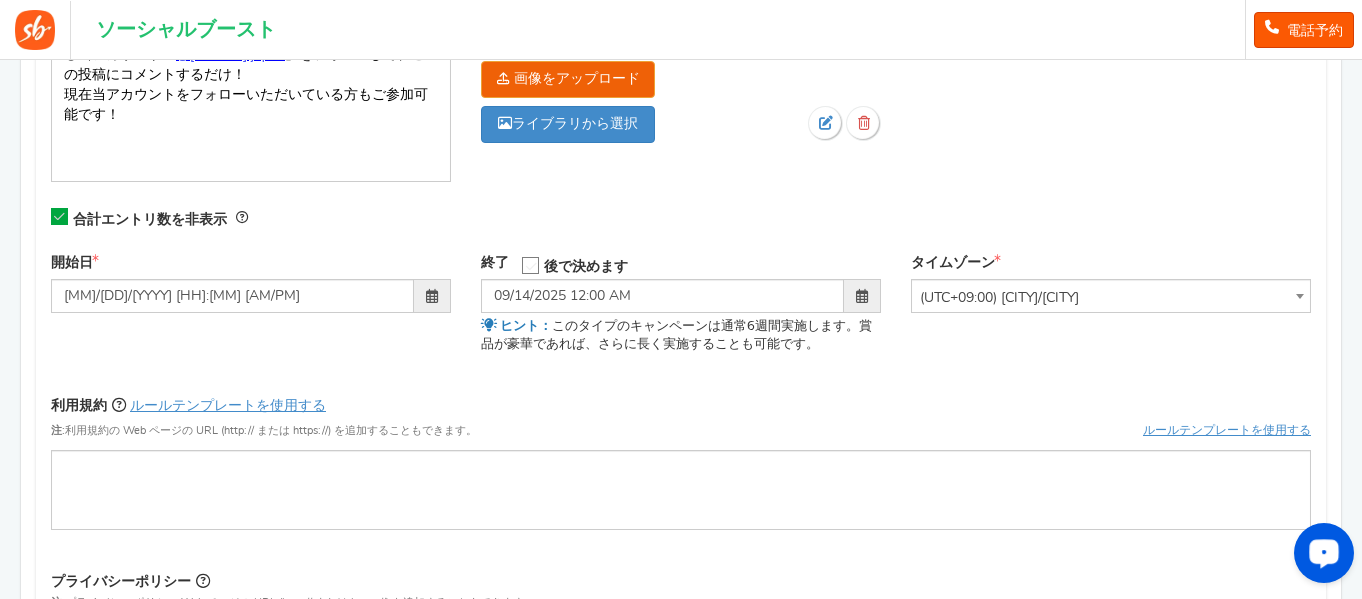 click at bounding box center (432, 296) 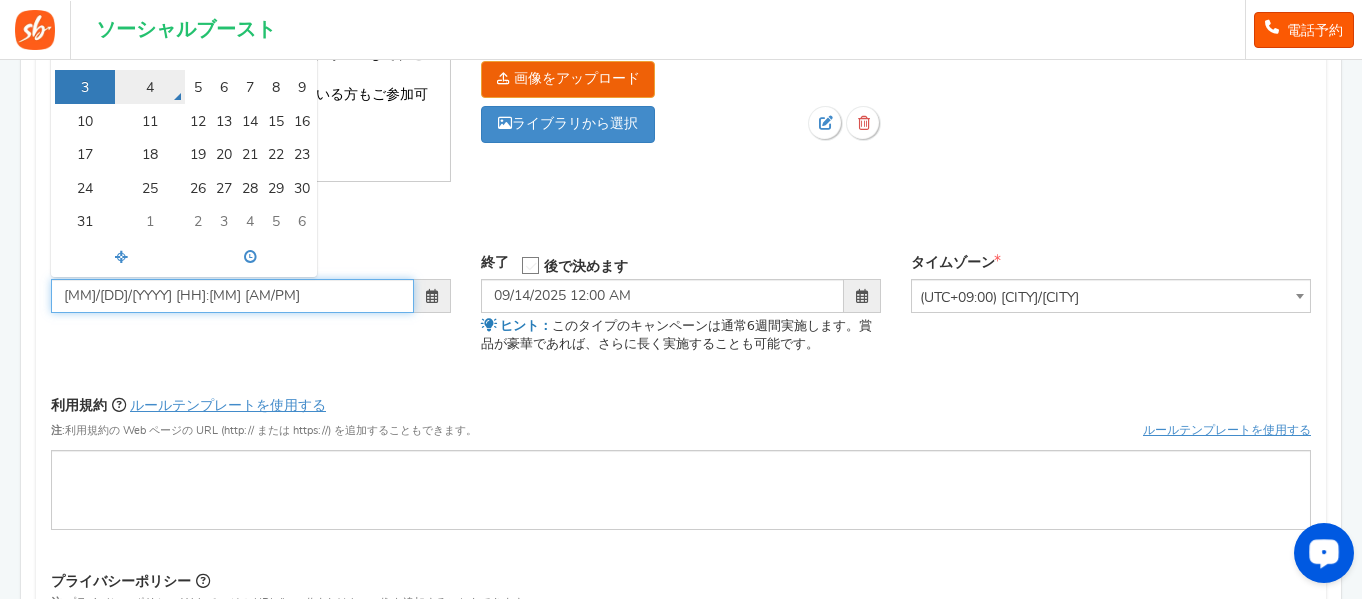 click on "4" at bounding box center (150, 89) 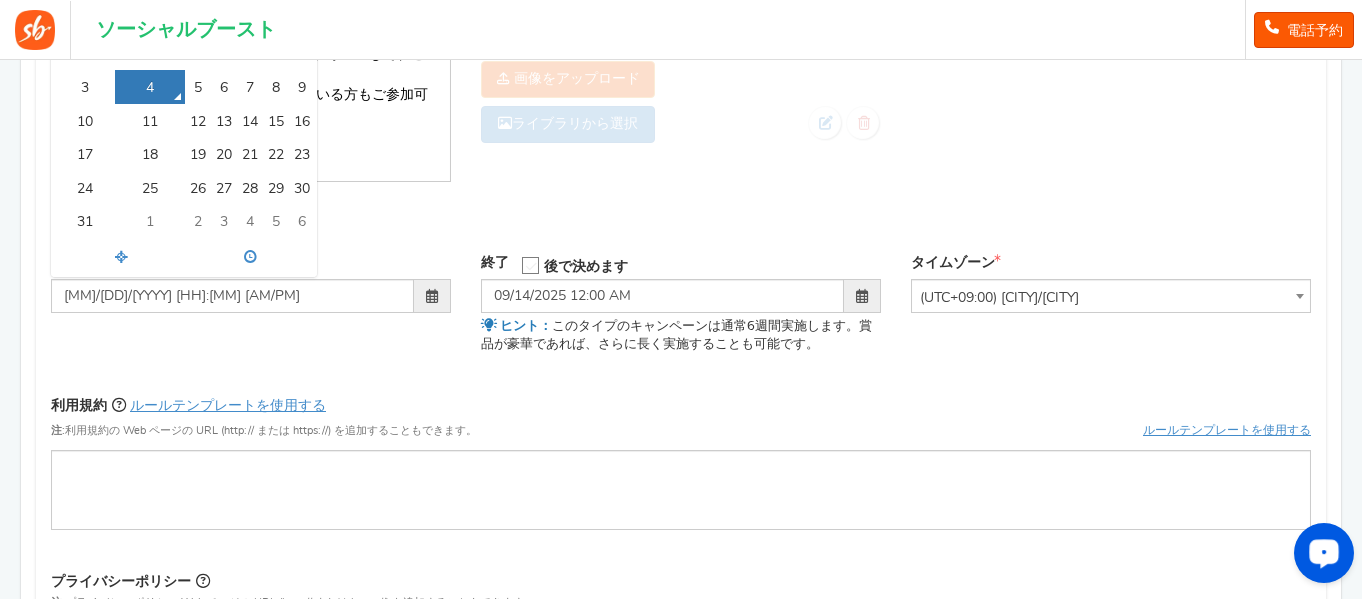 click at bounding box center (432, 296) 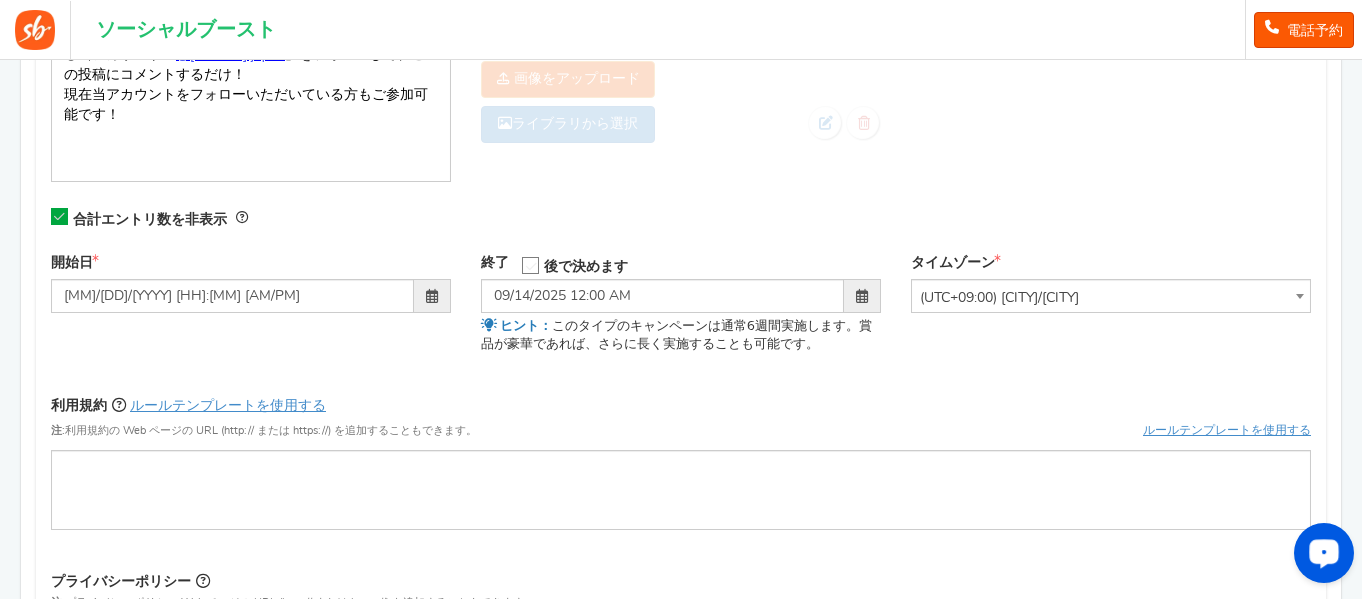 click at bounding box center (432, 296) 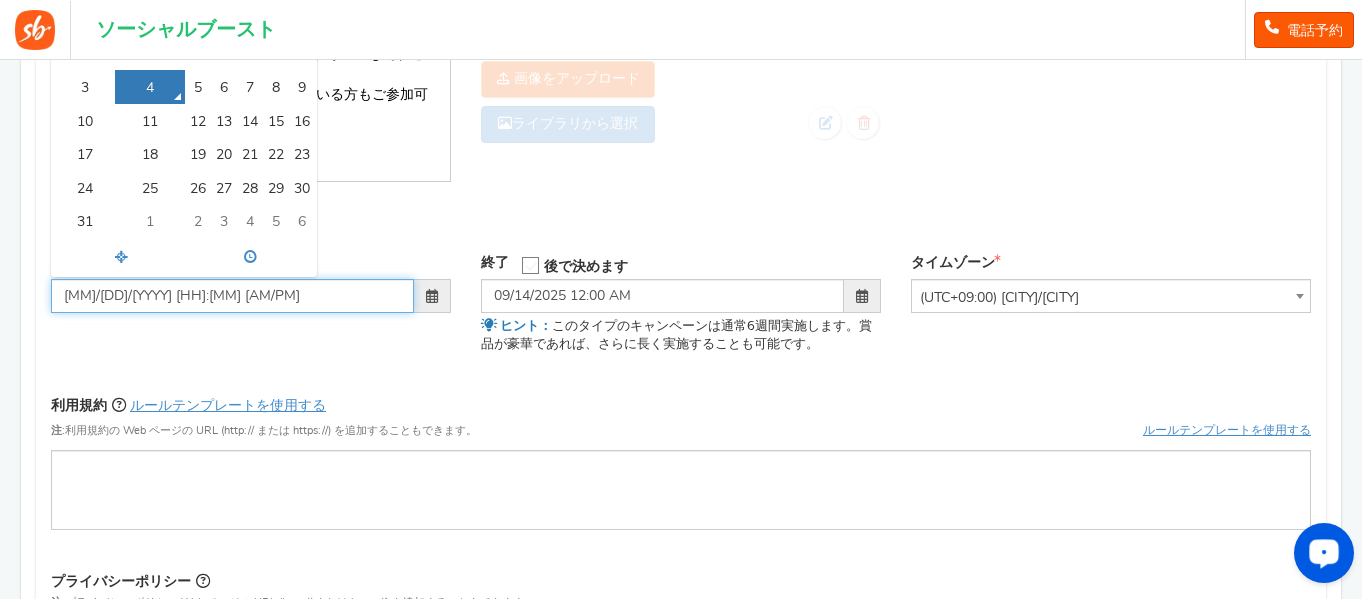 click on "[MM]/[DD]/[YYYY] [HH]:[MM] [AM/PM]" at bounding box center [232, 296] 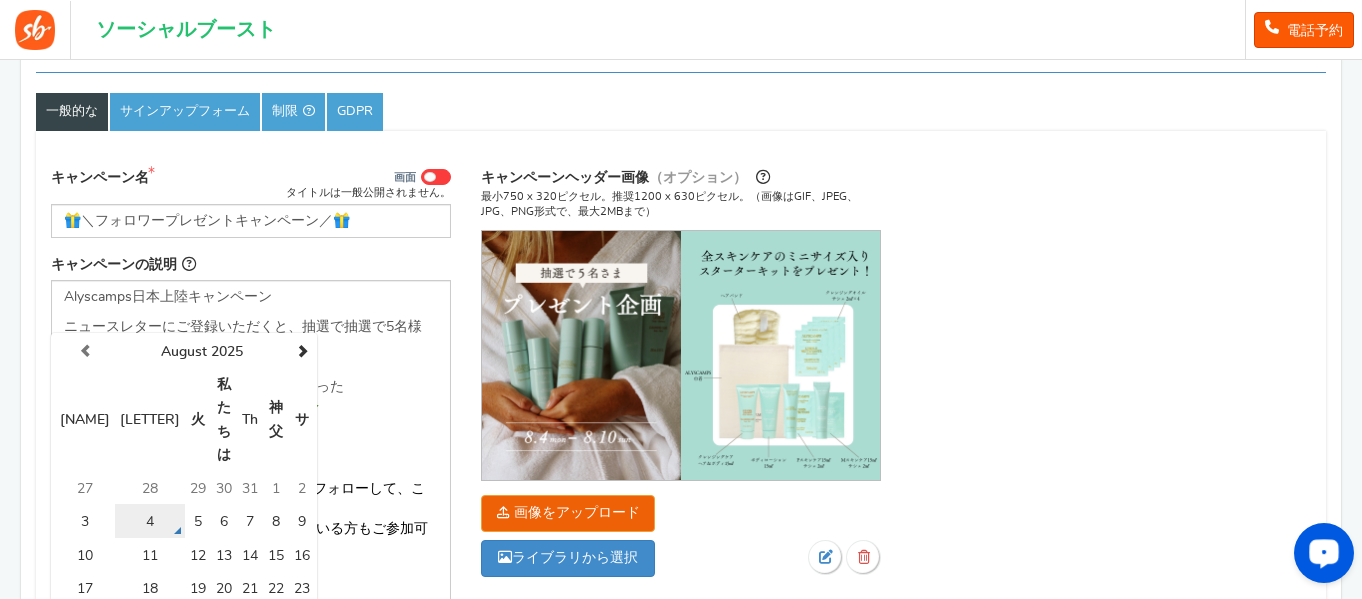 scroll, scrollTop: 230, scrollLeft: 0, axis: vertical 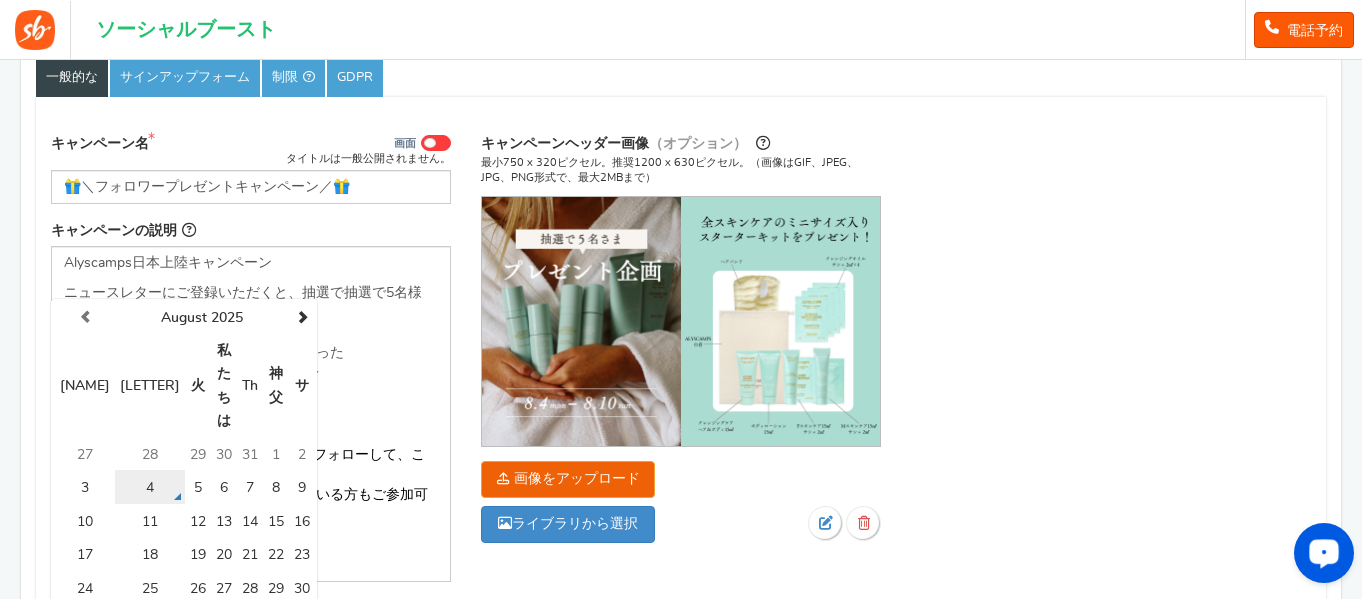 click on "4" at bounding box center [150, 489] 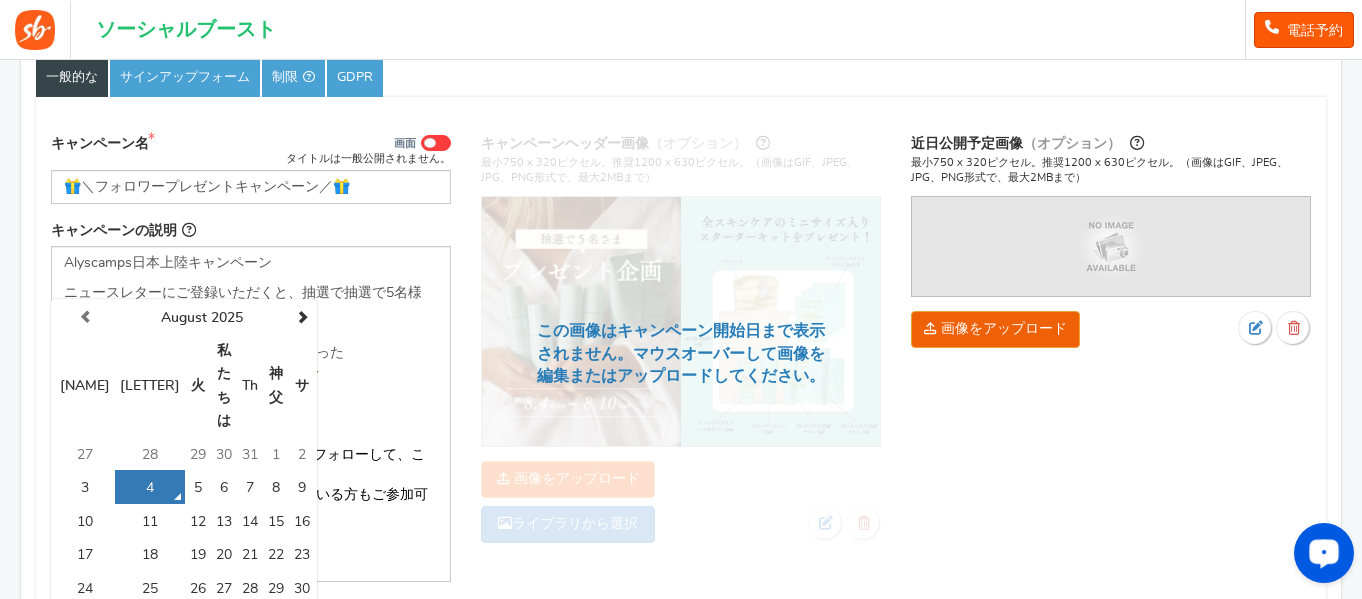 scroll, scrollTop: 7, scrollLeft: 0, axis: vertical 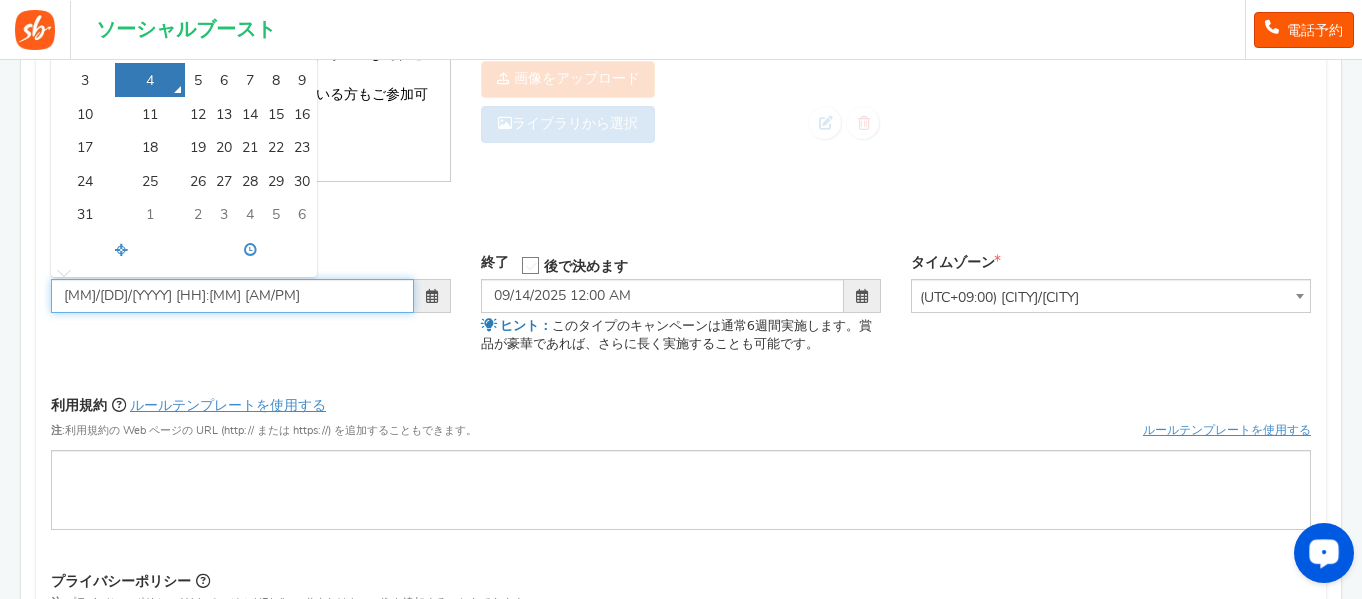 click on "[MM]/[DD]/[YYYY] [HH]:[MM] [AM/PM]" at bounding box center (232, 296) 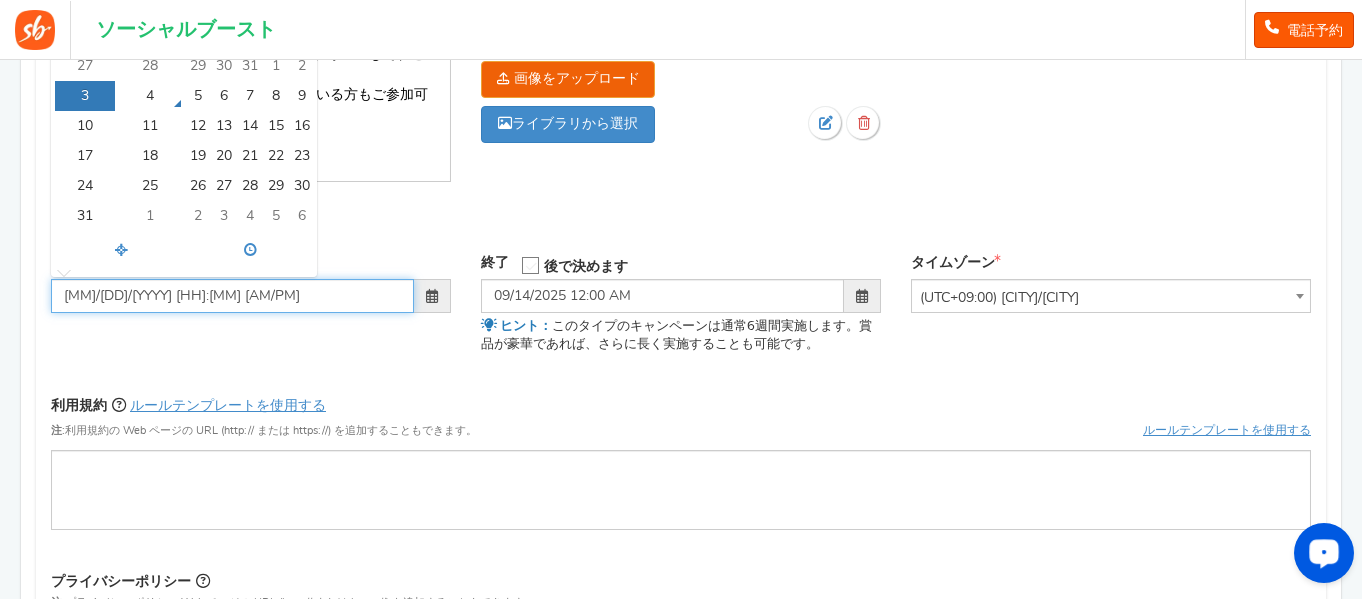 scroll, scrollTop: 0, scrollLeft: 0, axis: both 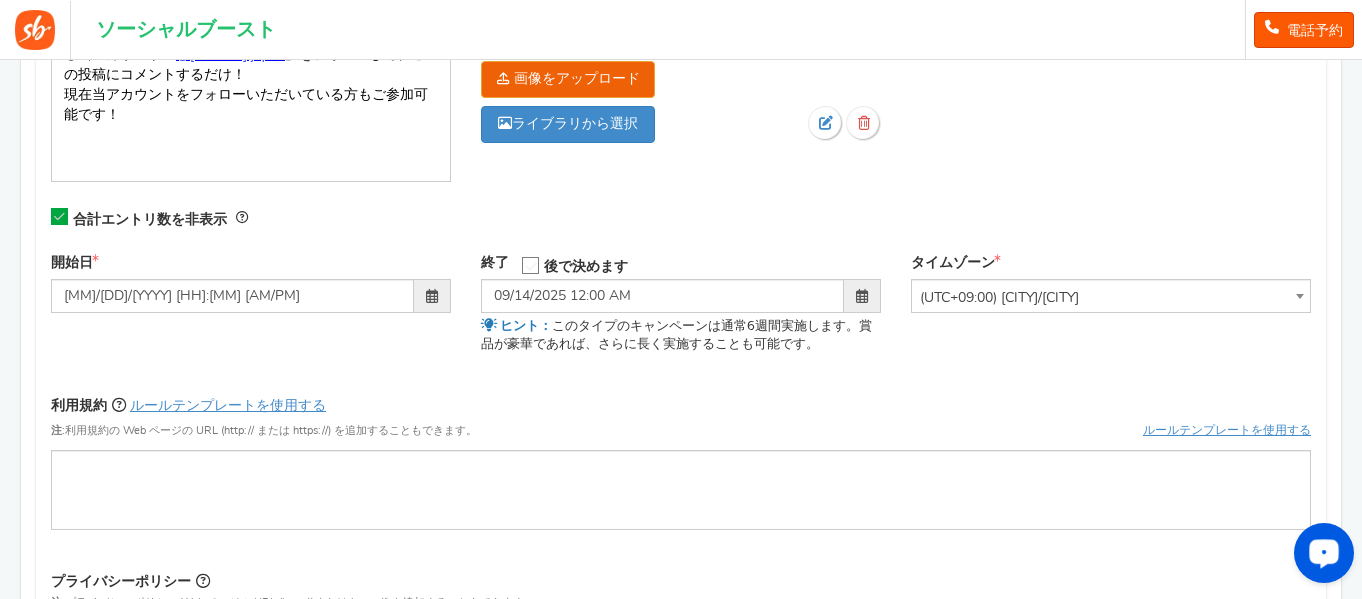 click on "キャンペーン名
画面
タイトルは一般公開されません。
🎁＼フォロワープレゼントキャンペーン／🎁
これは一般公開され、対象となる顧客には「カート-サンクス」ページに表示されます。
抽選で5名様に、 1." at bounding box center (681, -12) 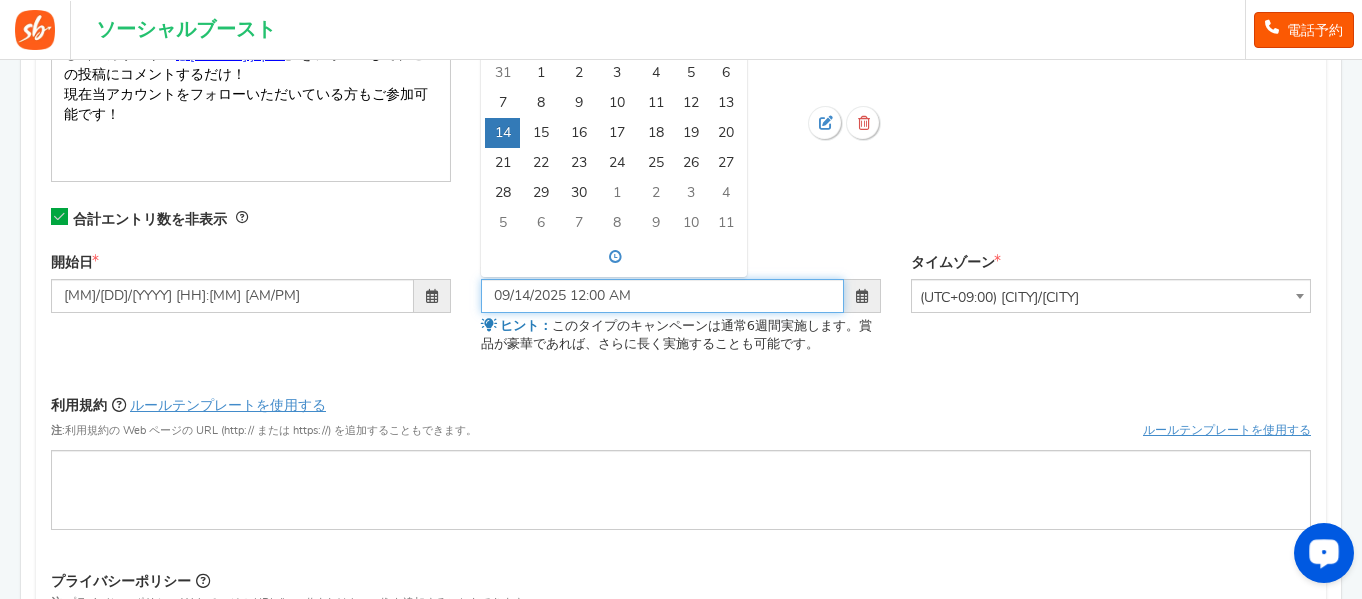 click on "09/14/2025 12:00 AM" at bounding box center (662, 296) 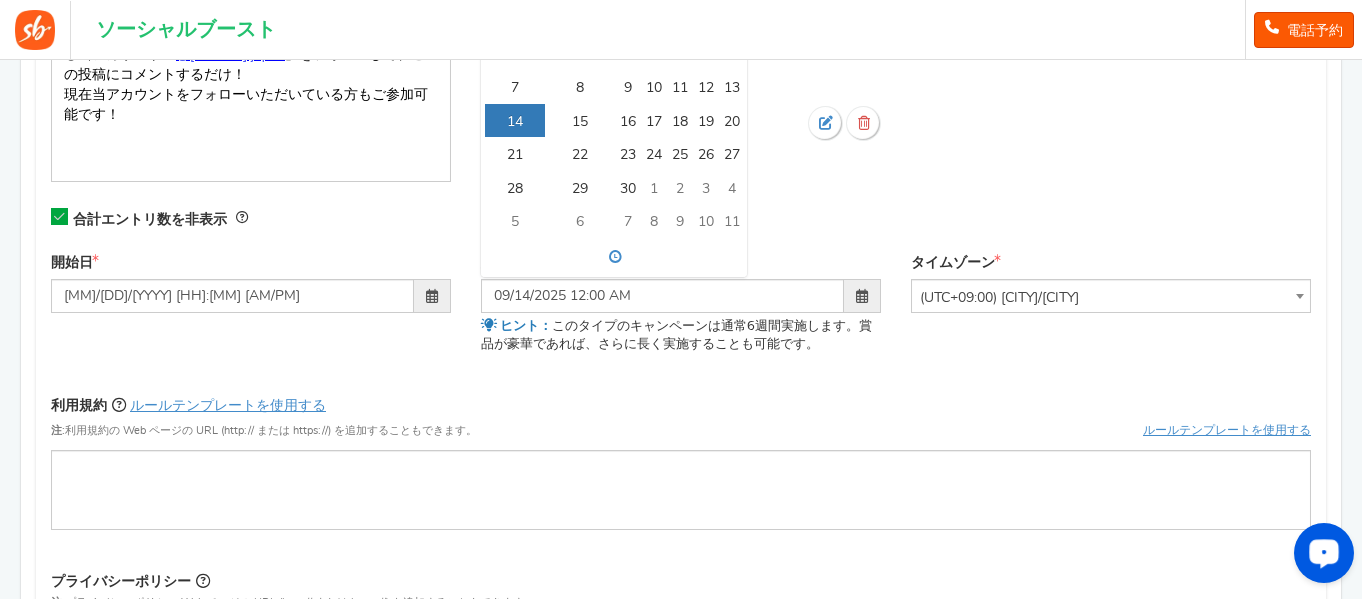 click at bounding box center (432, 296) 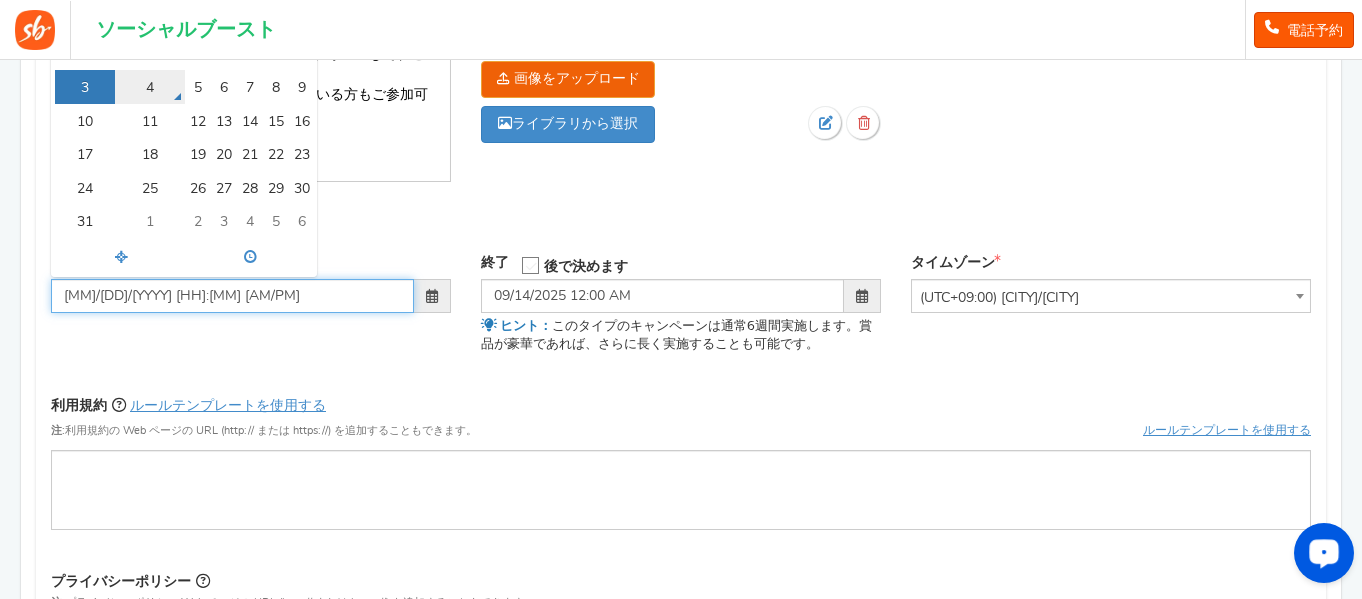 click on "4" at bounding box center (150, 89) 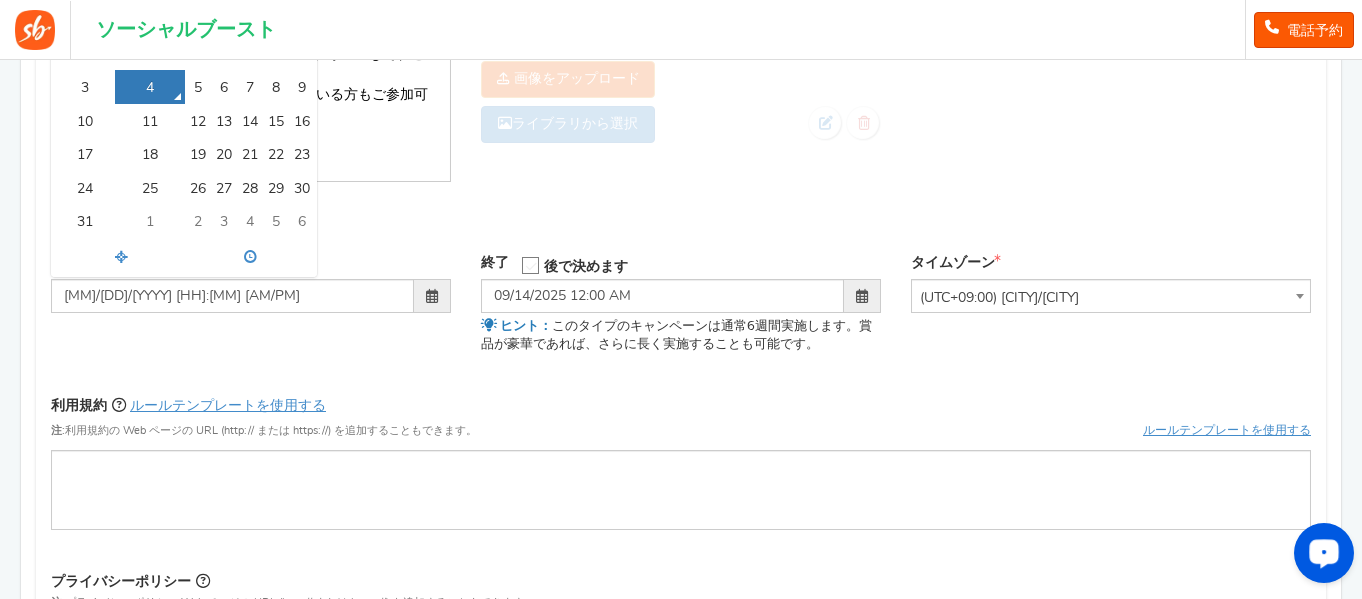 click on "開始日
08/04/2025 09:39 PM August 2025 蘇 モ 火 私たちは Th 神父 サ 27 28 29 30 31 1 2 3 4 5 6 7 8 9 10 11 12 13 14 15 16 17 18 19 20 21 22 23 24 25 26 27 28 29 30 31 1 2 3 4 5 6 2025 ヤン 2月 3月 4月 5月 ジュン 7月 8月 9月 10月 11月 12月 2020-2031 2020 2021 2022 2023 2024 2025 2026 2027 2028 2029 2030 2031 1999-2099 2000年 - 2011年 2012年 - 2023年 2024年～2035年 2036年 - 2047年 2048年 - 2059年 2060年～2071年 2072年 - 2083年 2084年 - 2095年 2096年 - 2107年 09 ： 39 PM 12 01 02 03 04 05 06 07 08 09 10 11 00 05 10 15 20 25 30 35 40 45 50 55
終了 の上" at bounding box center (681, 316) 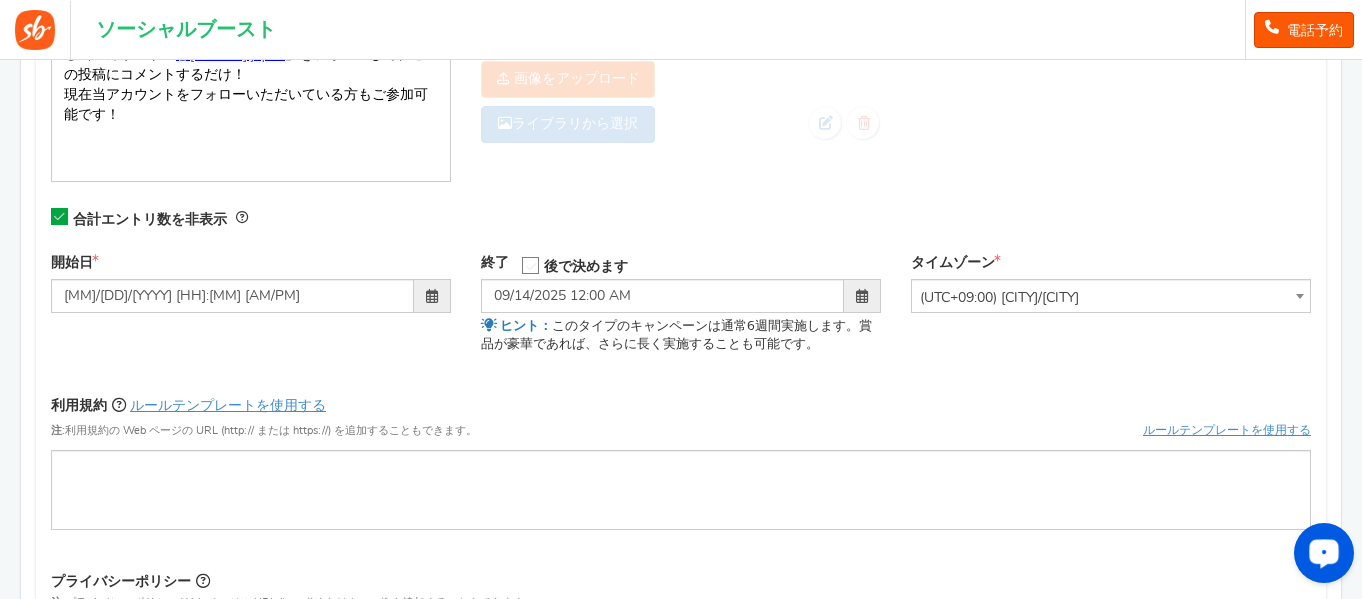 click at bounding box center [862, 296] 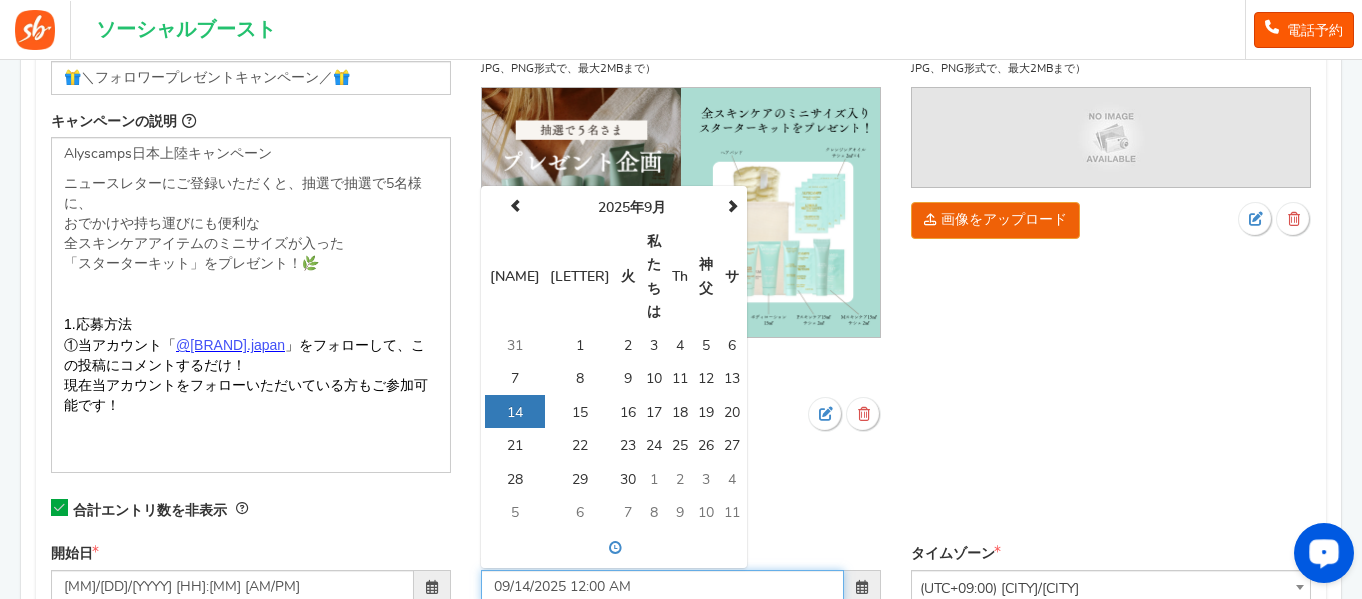 scroll, scrollTop: 330, scrollLeft: 0, axis: vertical 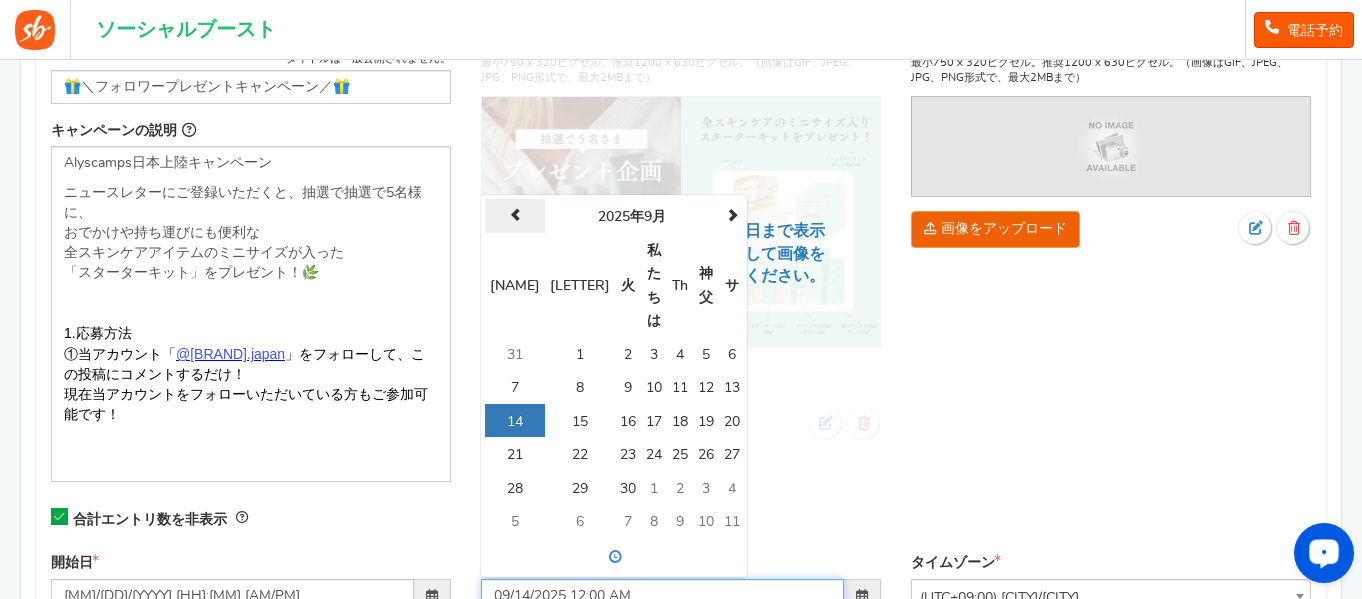 click at bounding box center [515, 215] 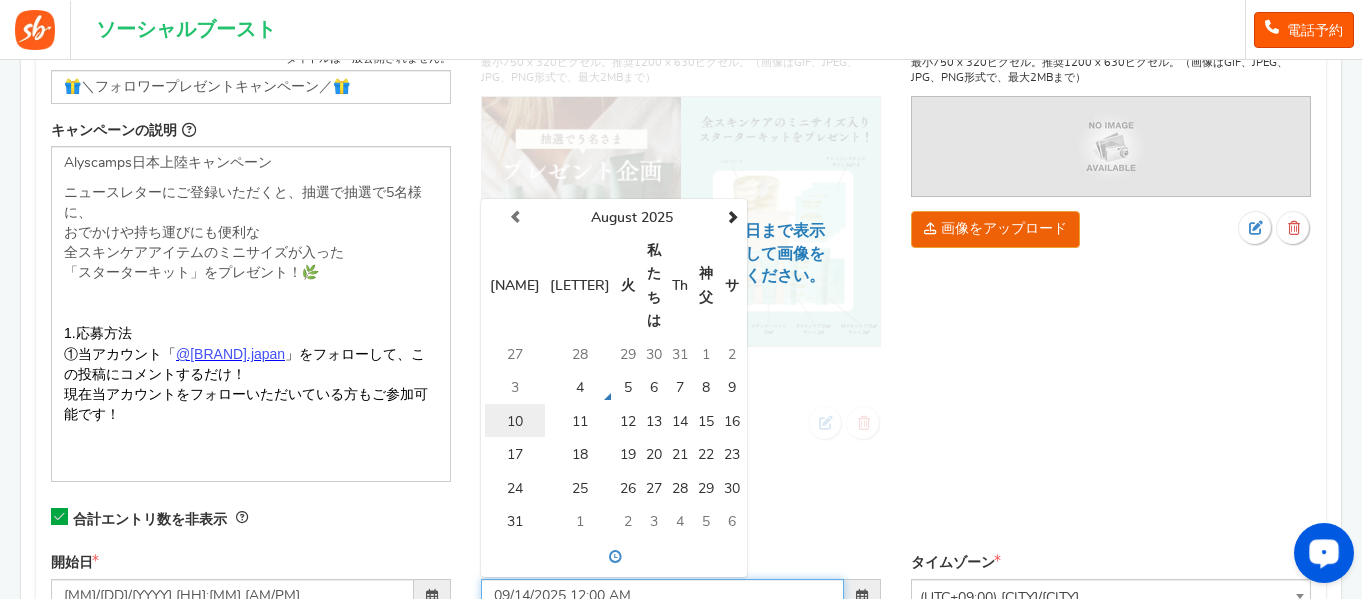 click on "10" at bounding box center (515, 420) 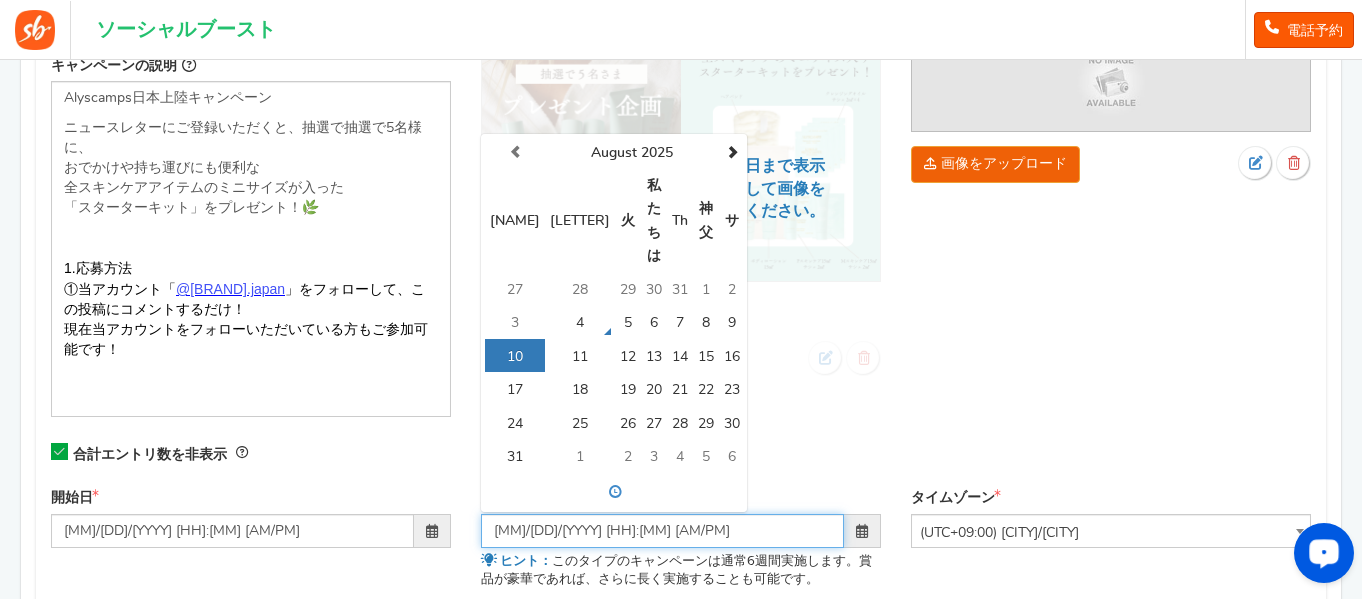 scroll, scrollTop: 430, scrollLeft: 0, axis: vertical 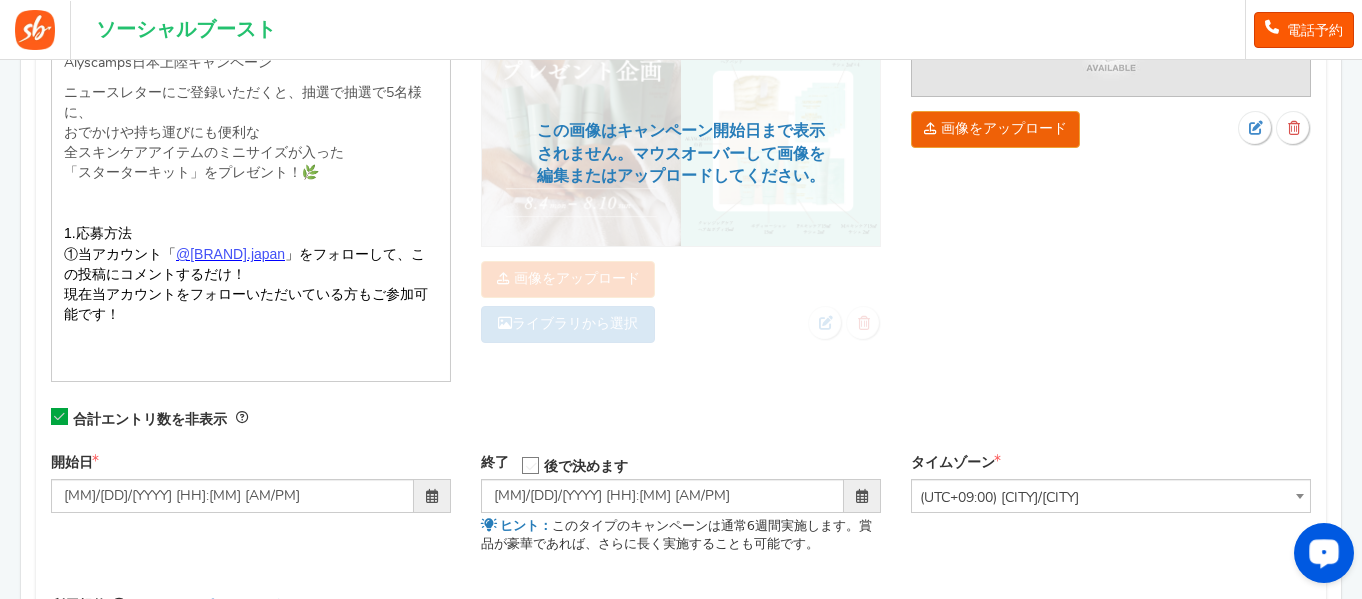 click on "キャンペーン名
画面
タイトルは一般公開されません。
🎁＼フォロワープレゼントキャンペーン／🎁
これは一般公開され、対象となる顧客には「カート-サンクス」ページに表示されます。
抽選で5名様に、 1." at bounding box center [681, 188] 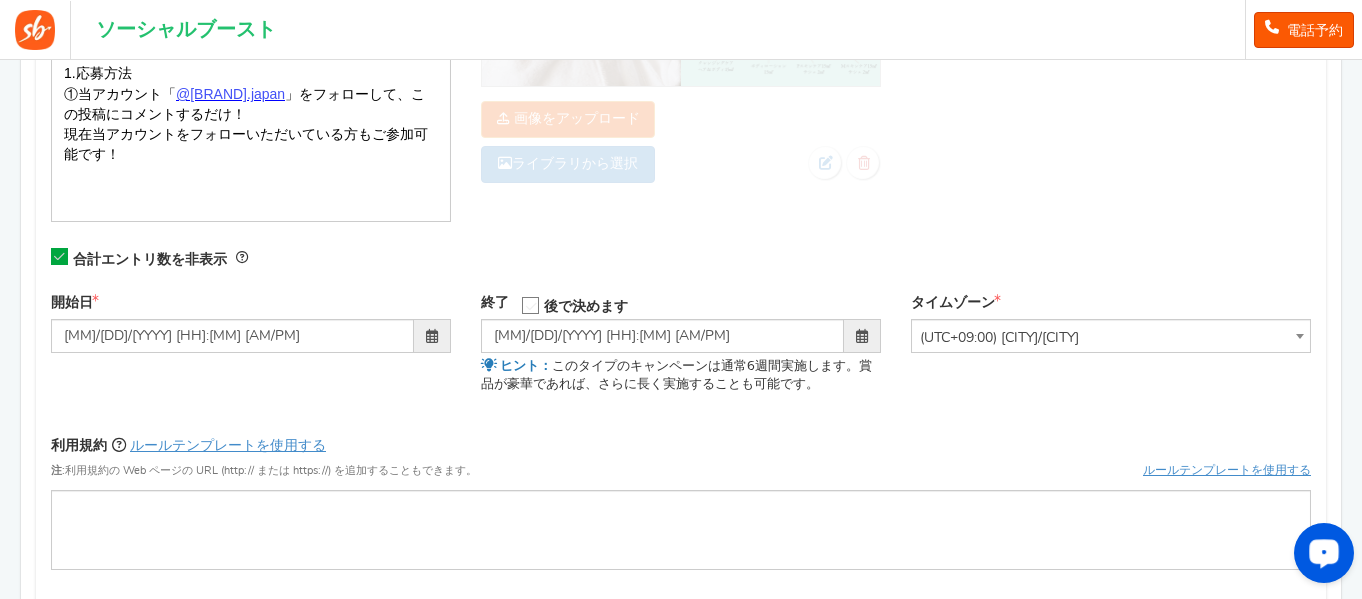 scroll, scrollTop: 900, scrollLeft: 0, axis: vertical 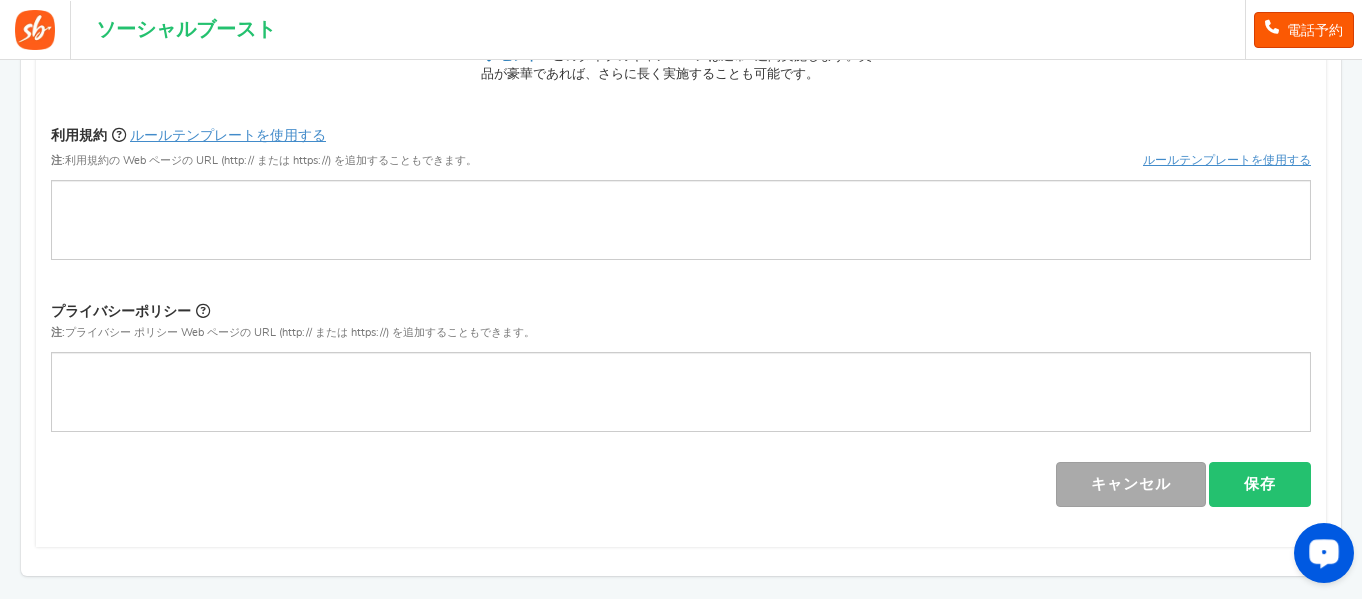 click on "保存" at bounding box center [1260, 484] 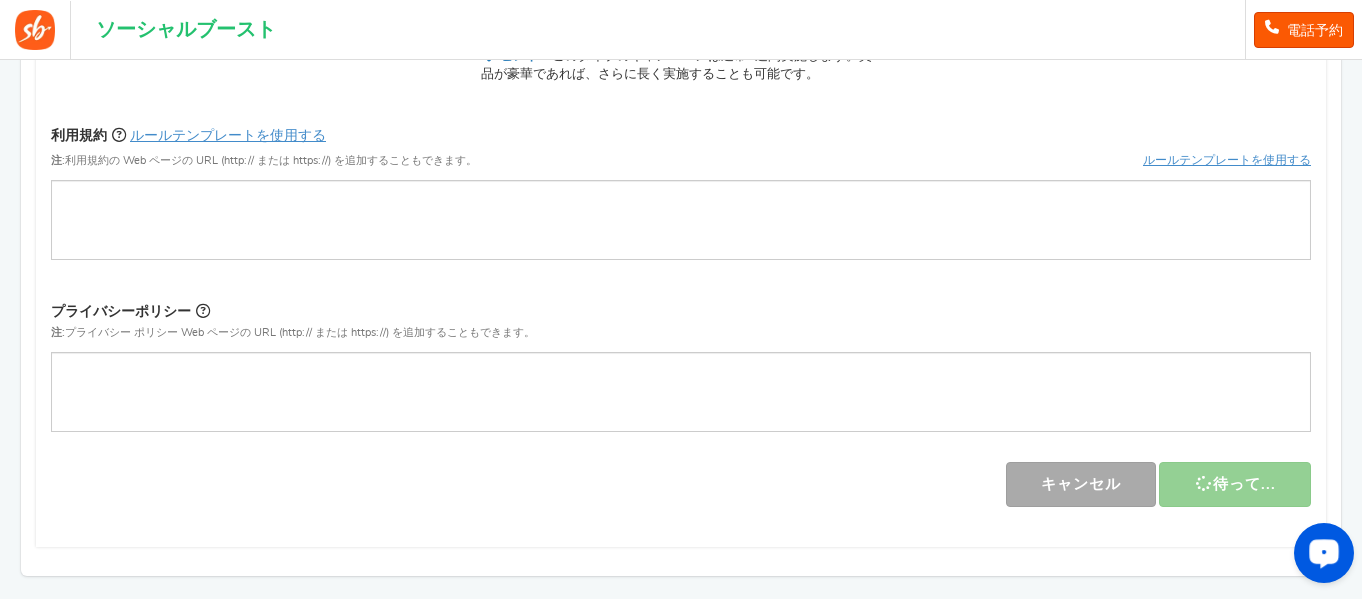 scroll, scrollTop: 1075, scrollLeft: 0, axis: vertical 